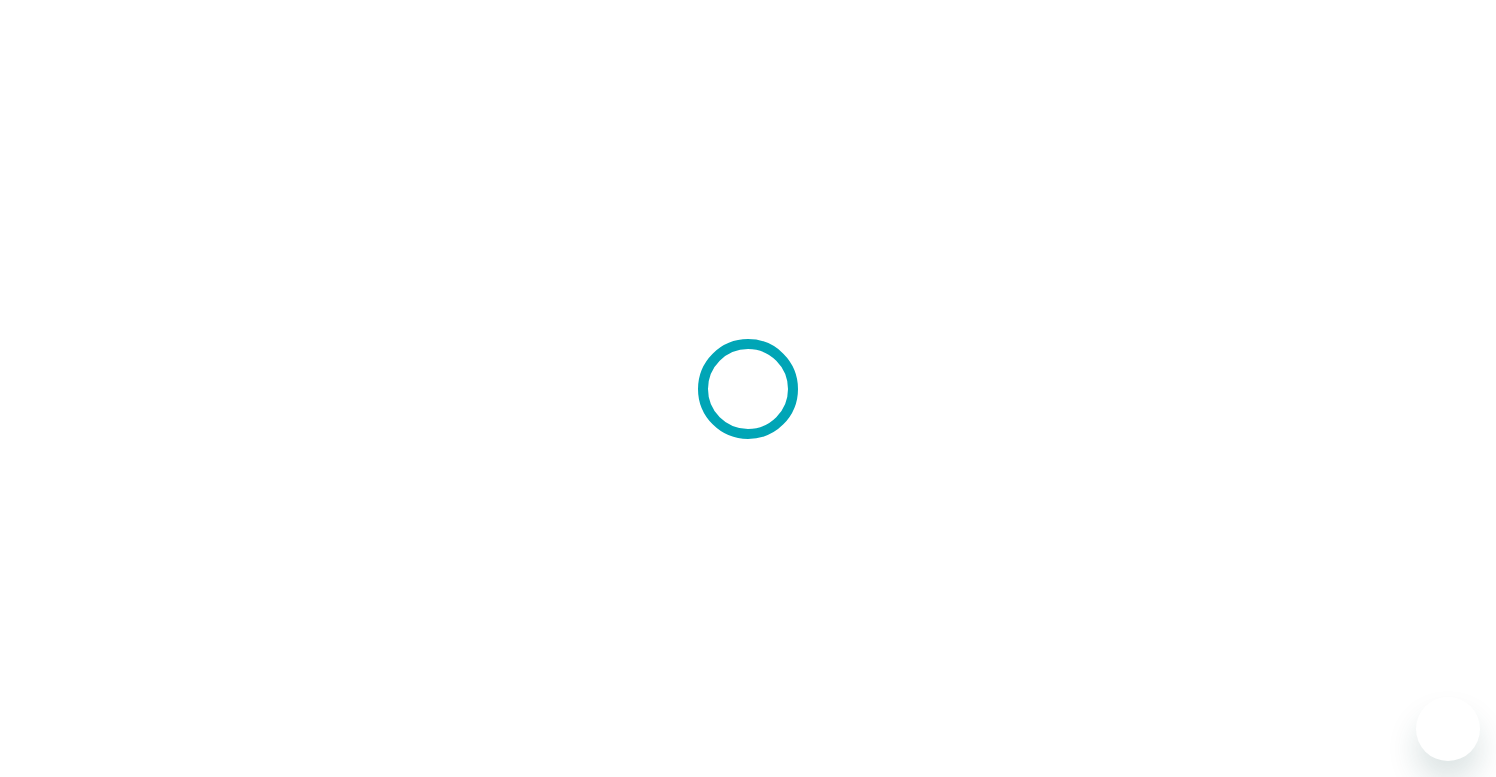 scroll, scrollTop: 0, scrollLeft: 0, axis: both 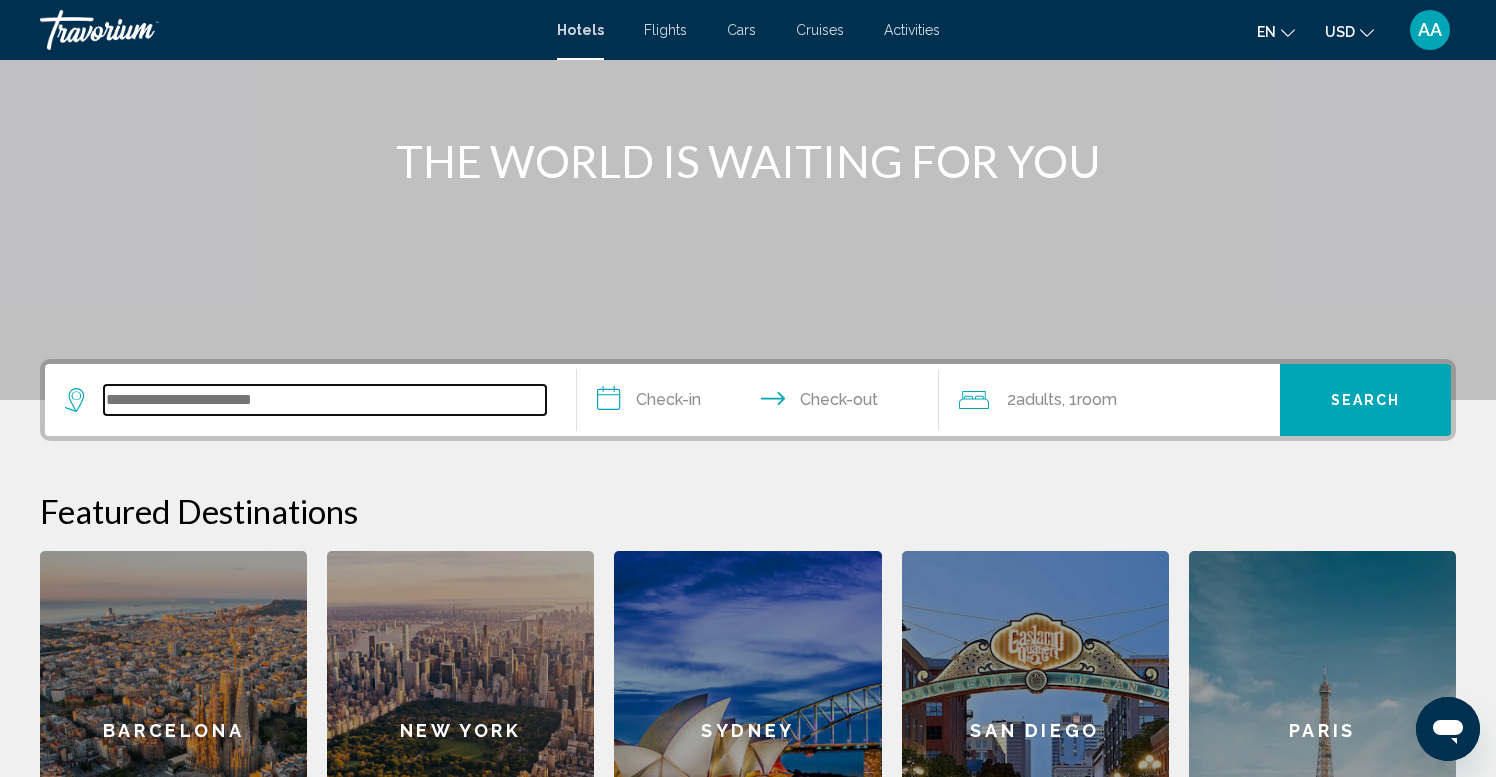 click at bounding box center (325, 400) 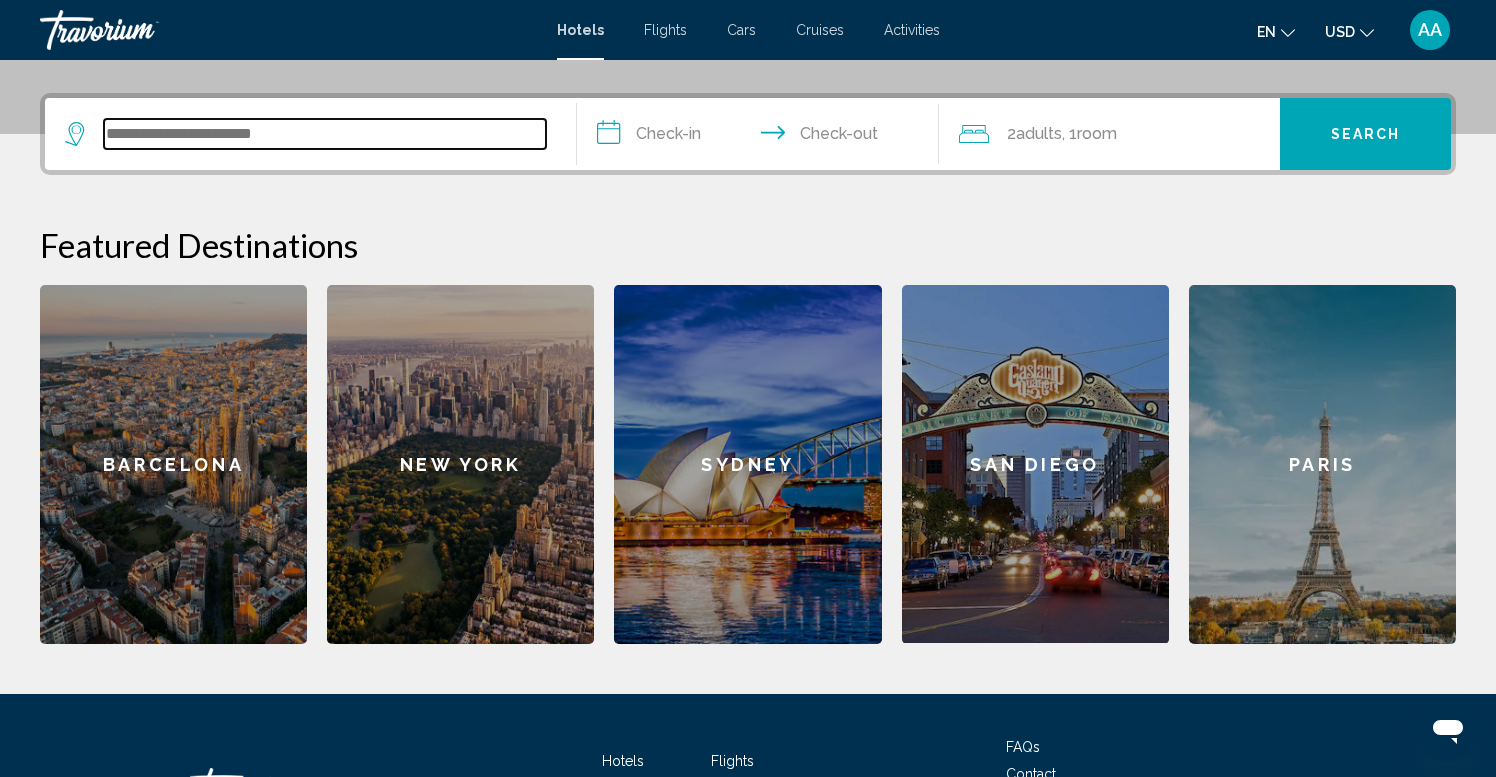 scroll, scrollTop: 494, scrollLeft: 0, axis: vertical 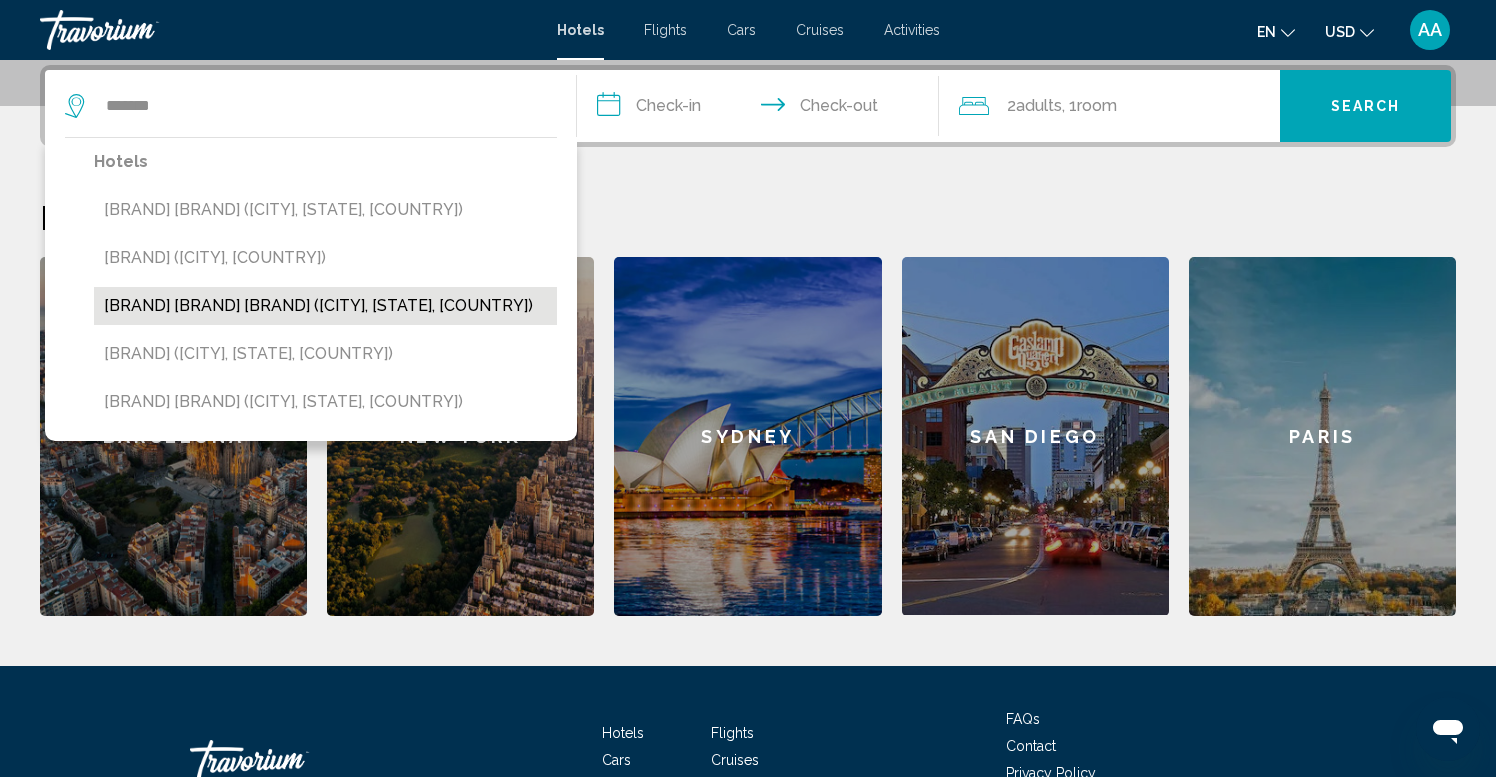 click on "Equinox Hotel New York (New York City, NY, US)" at bounding box center (325, 306) 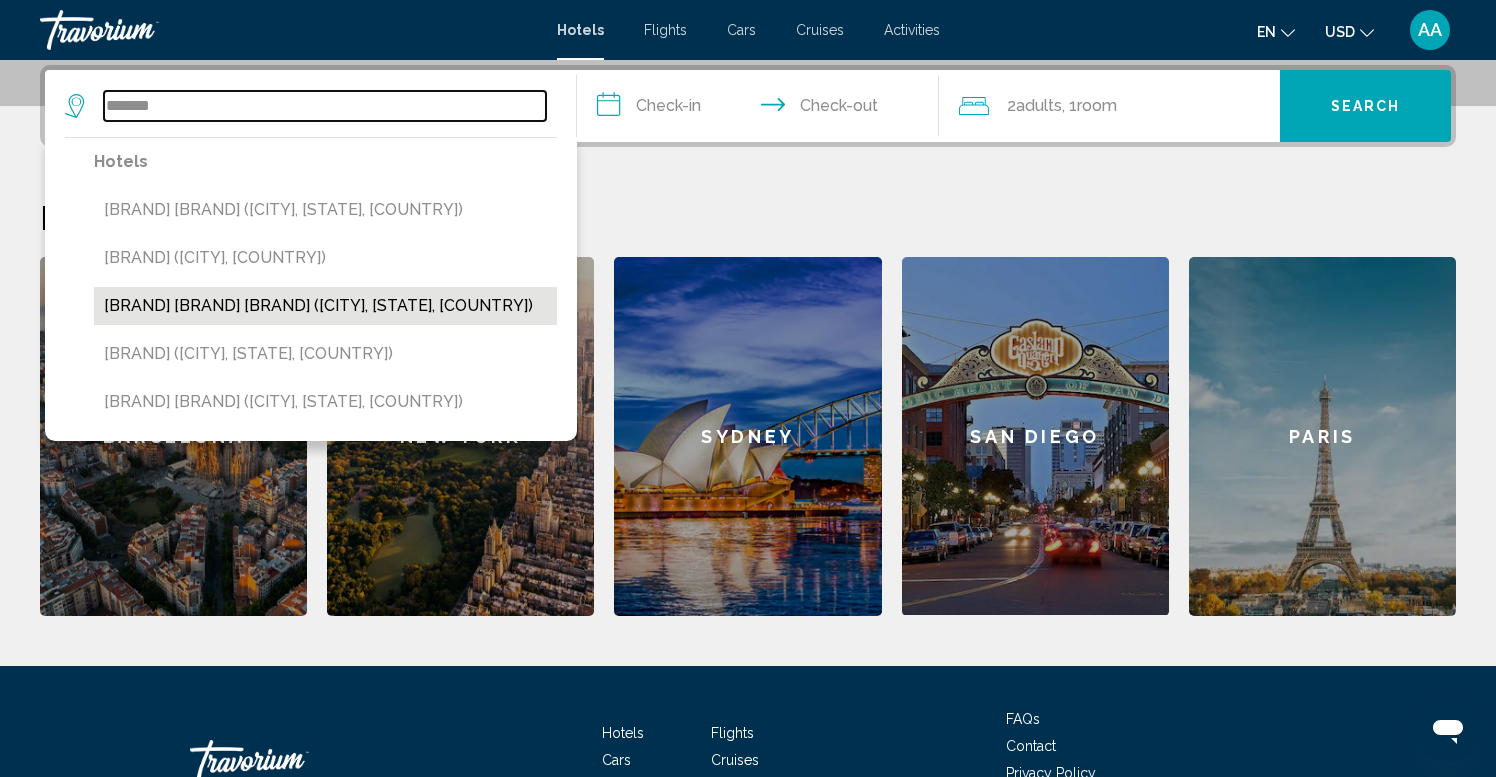 type on "**********" 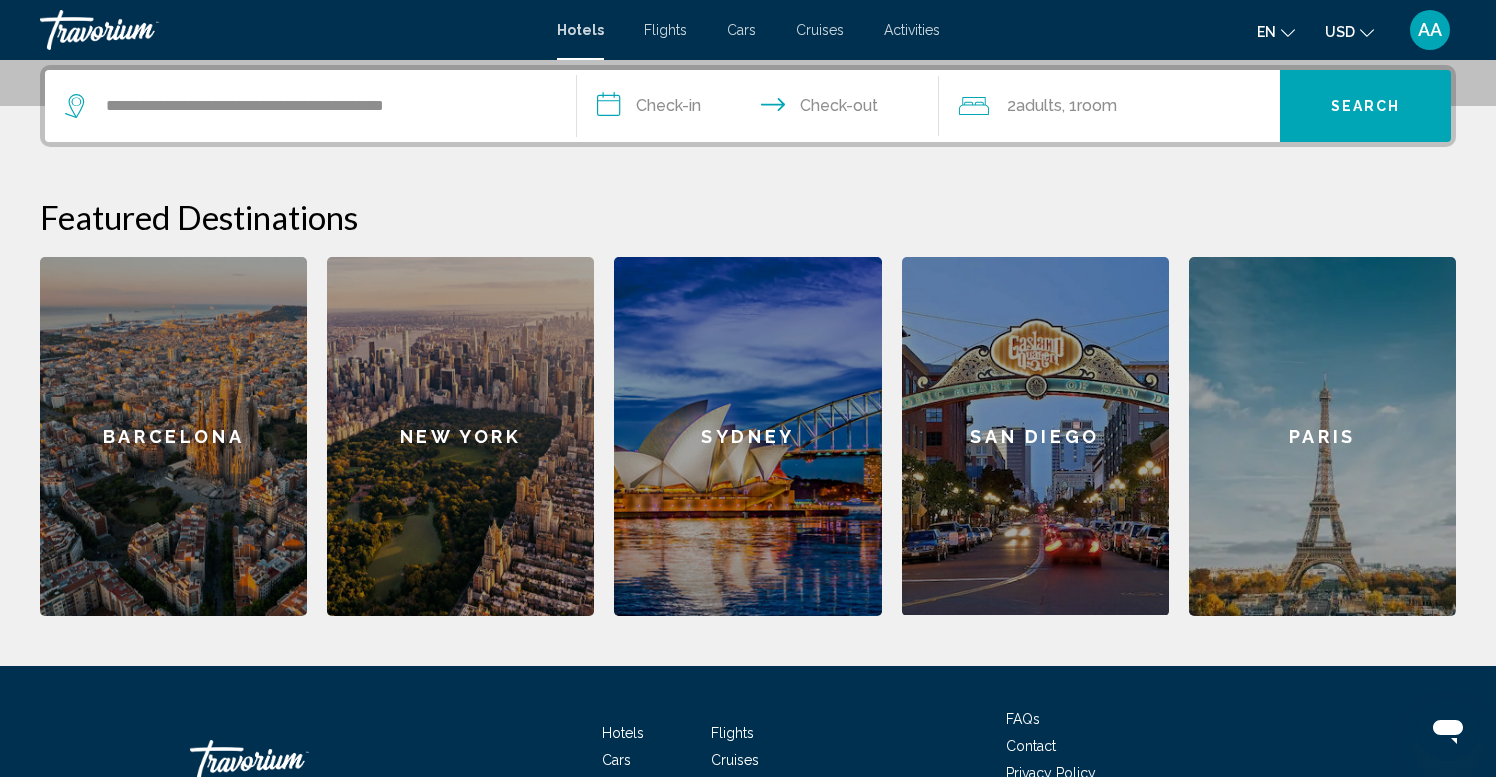 click on "**********" at bounding box center (762, 109) 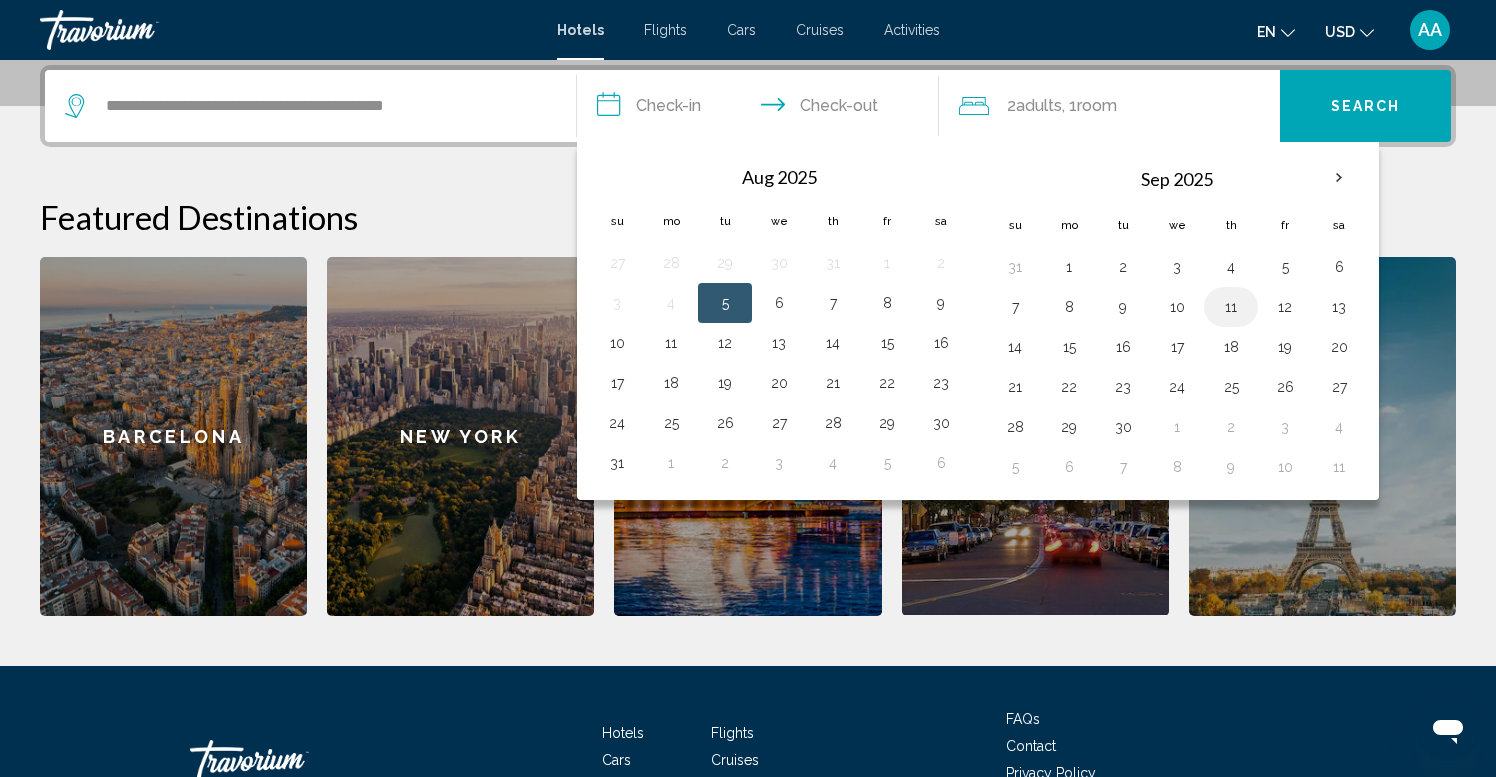 click on "11" at bounding box center (1231, 307) 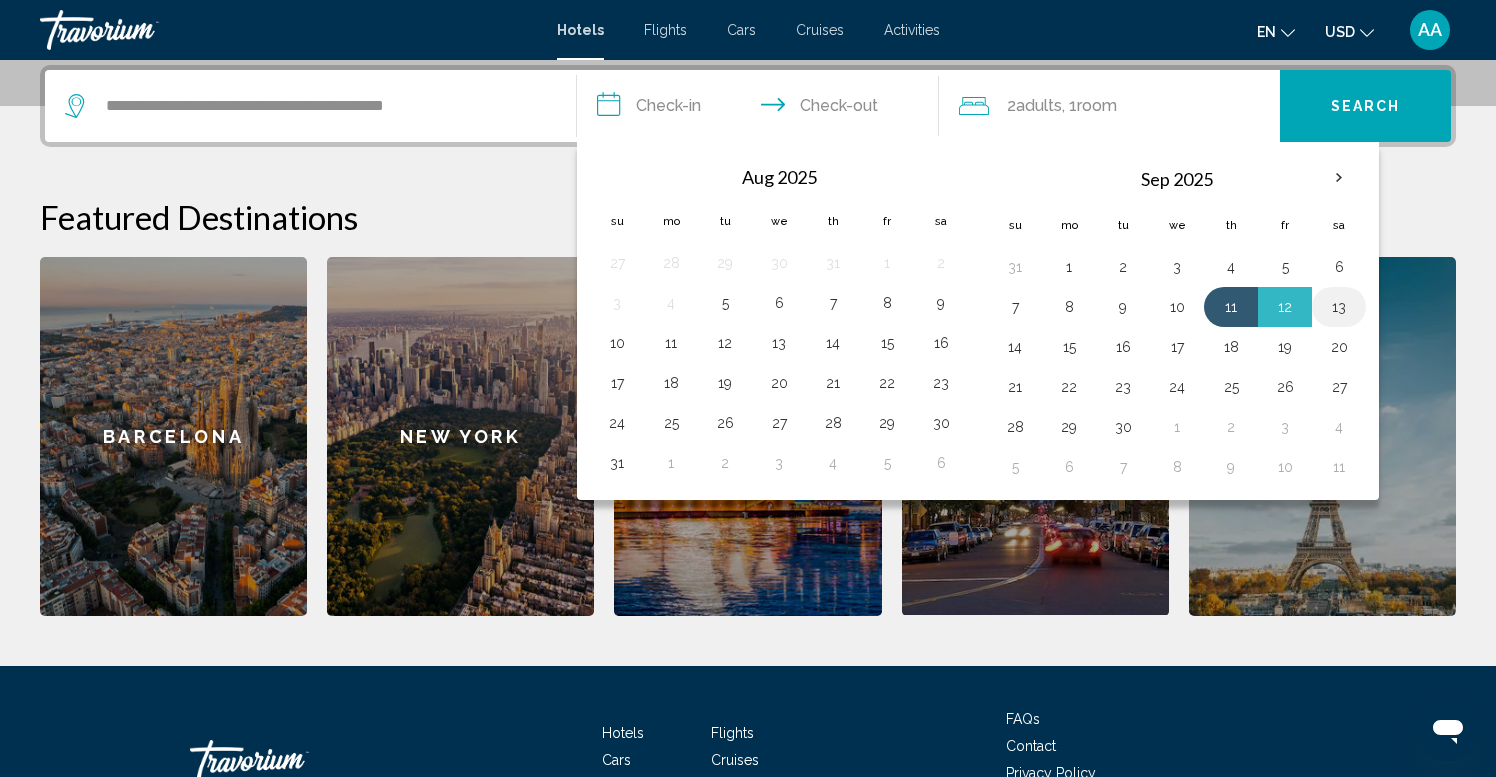 click on "13" at bounding box center (1339, 307) 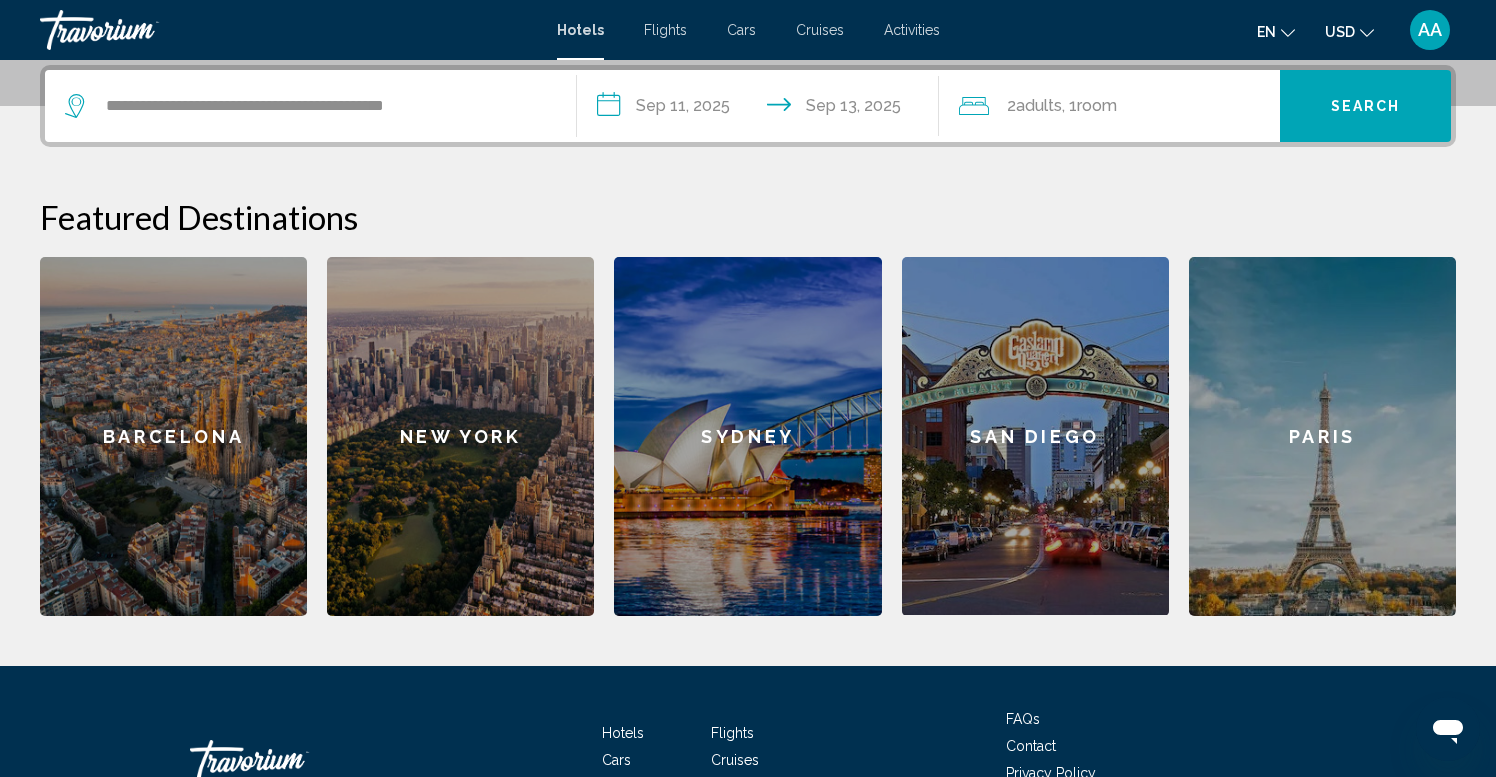 click on "Search" at bounding box center (1366, 105) 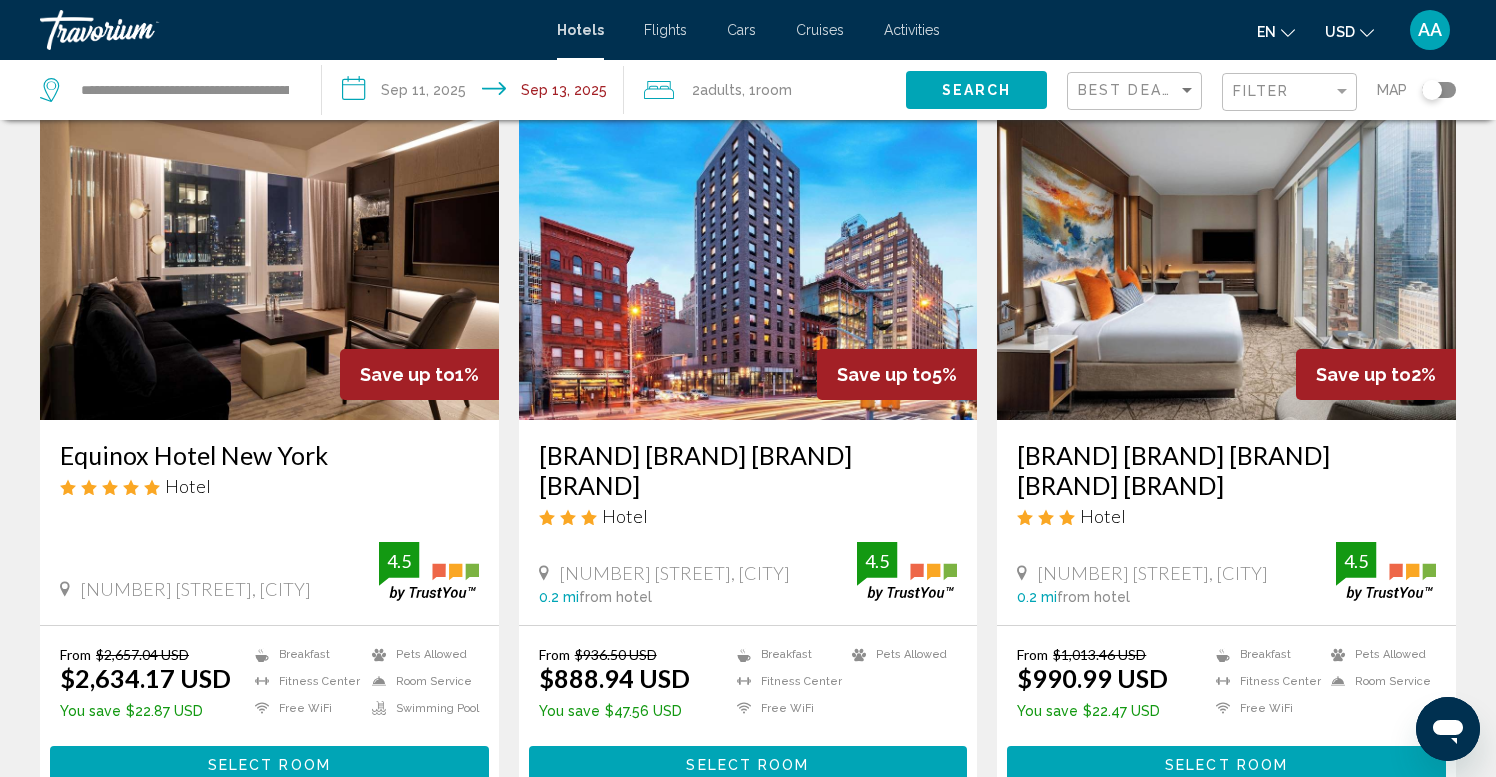 scroll, scrollTop: 72, scrollLeft: 0, axis: vertical 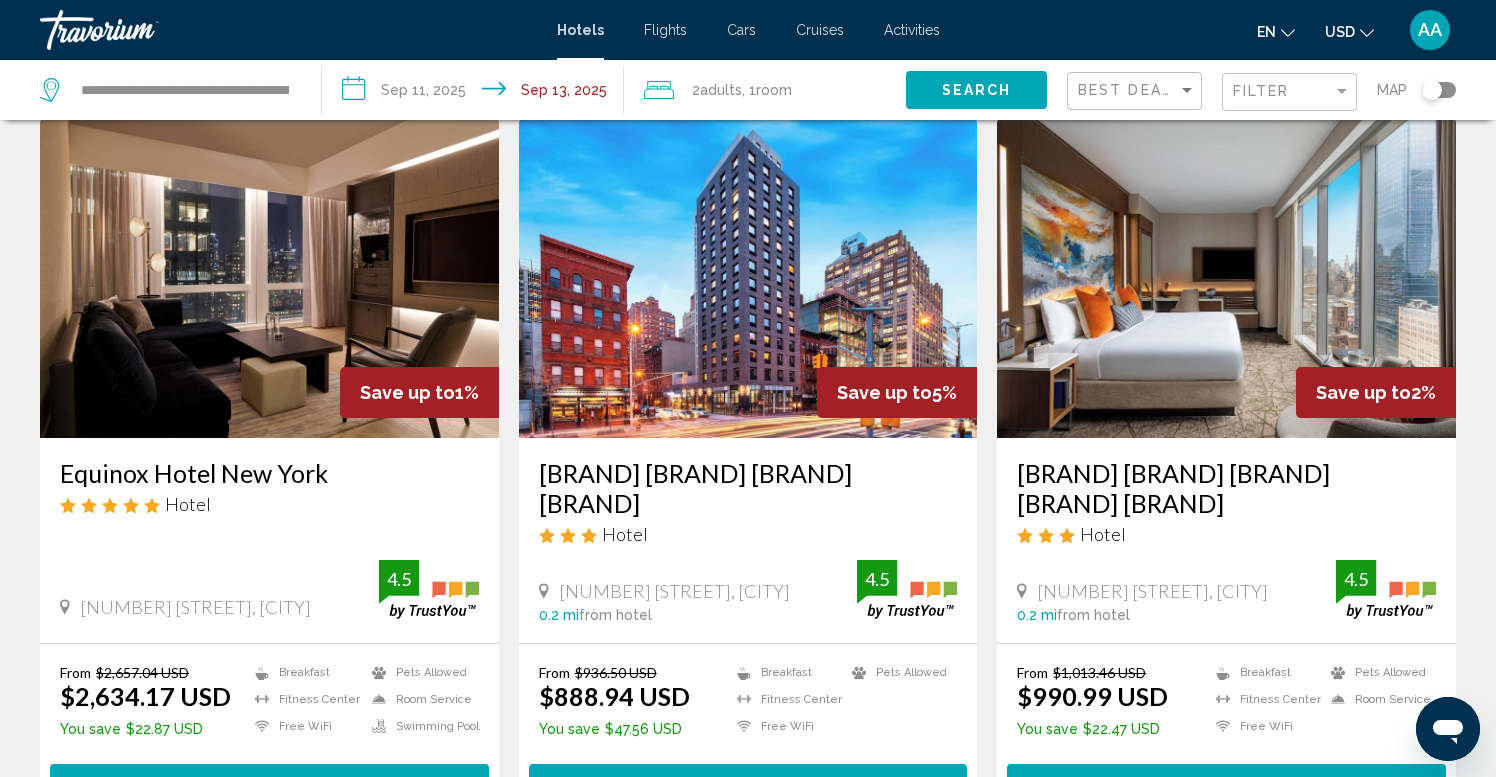 click on "USD" 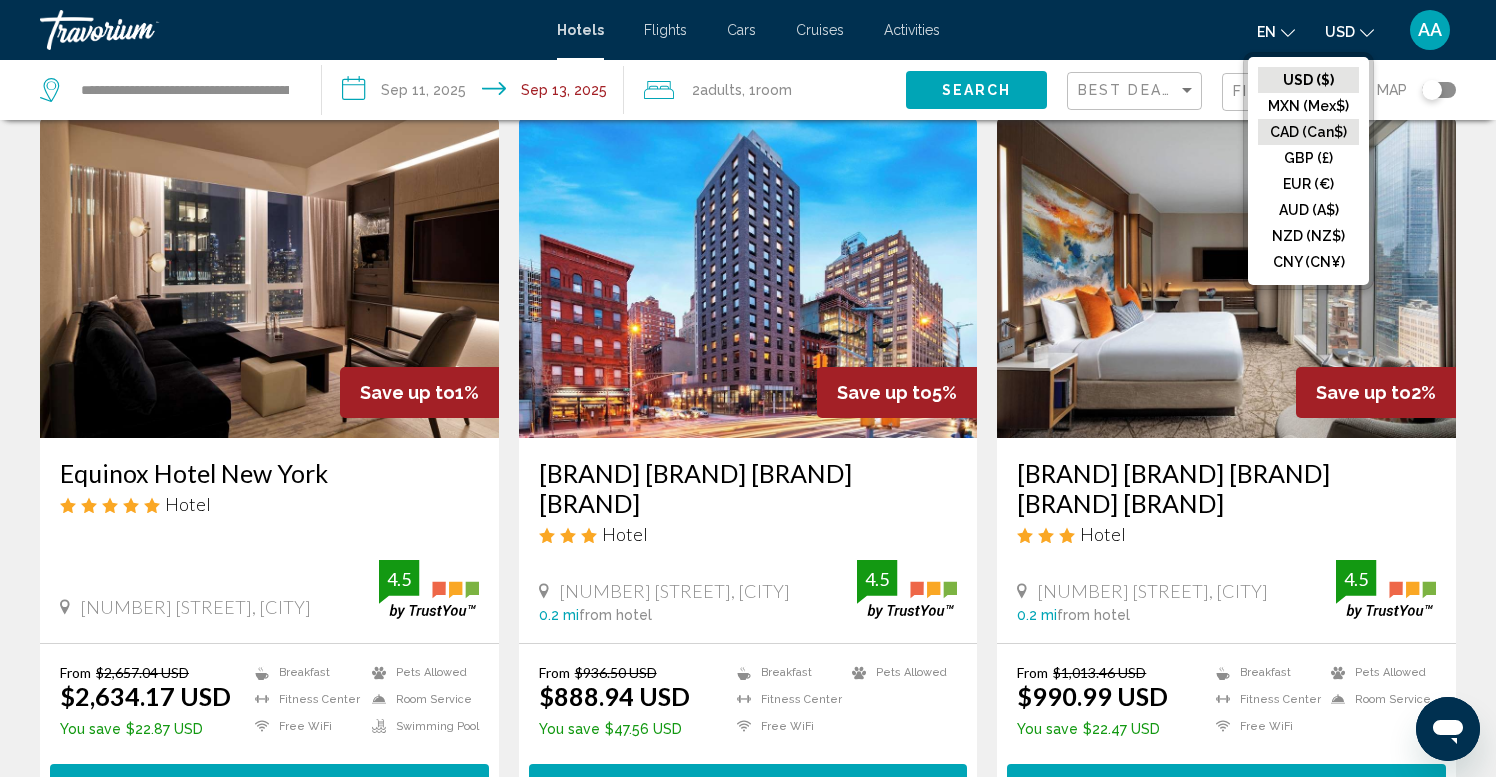 click on "CAD (Can$)" 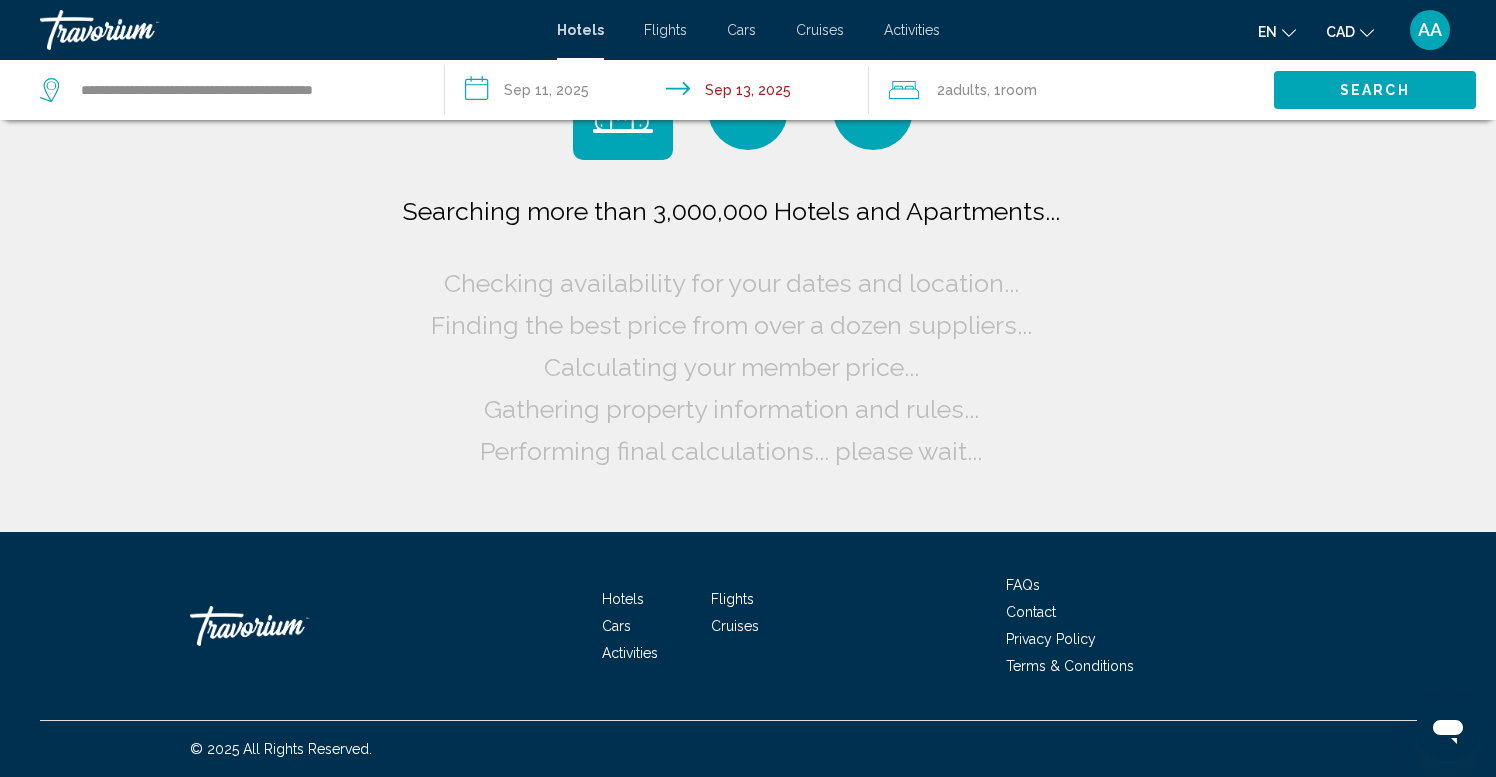 scroll, scrollTop: 0, scrollLeft: 0, axis: both 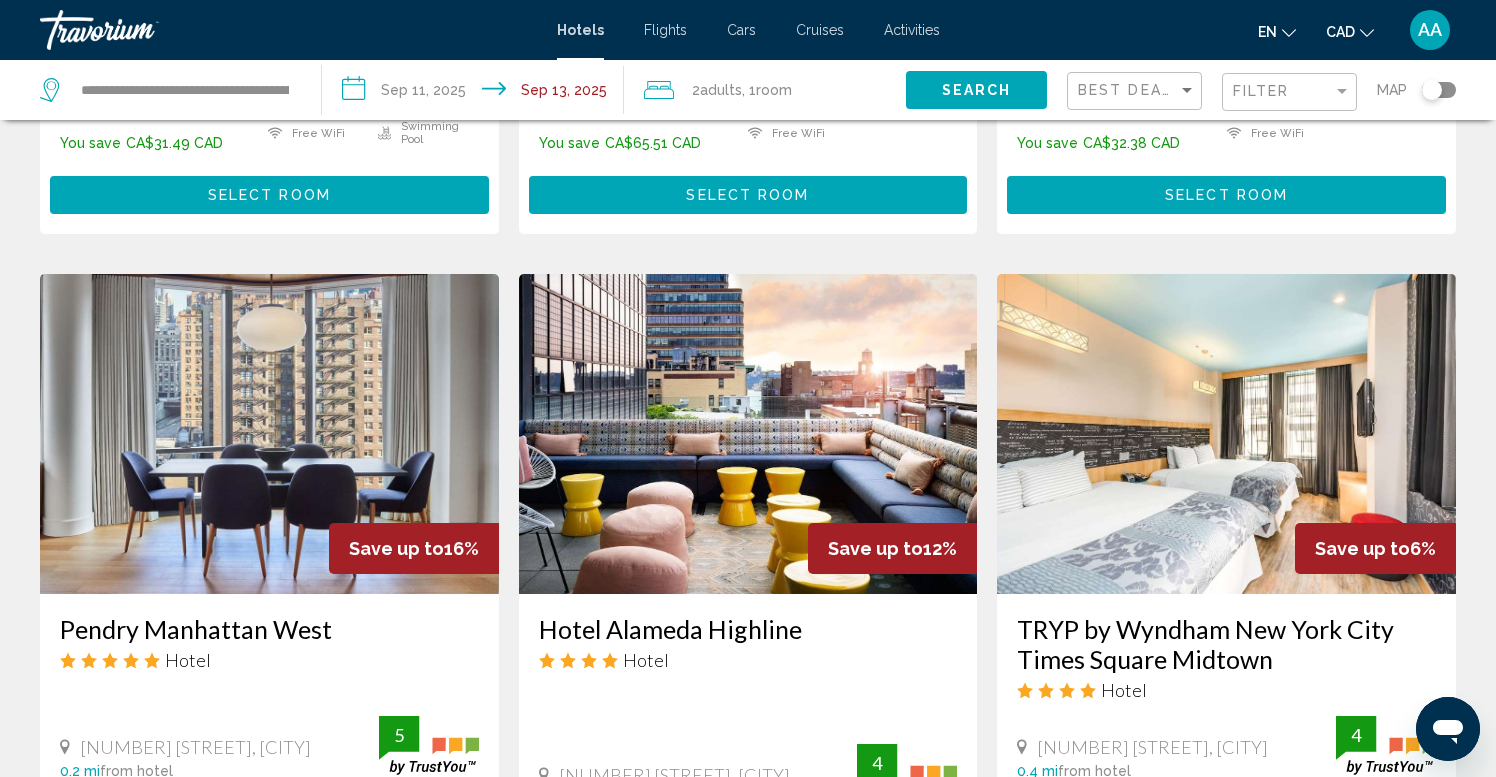 click at bounding box center [269, 434] 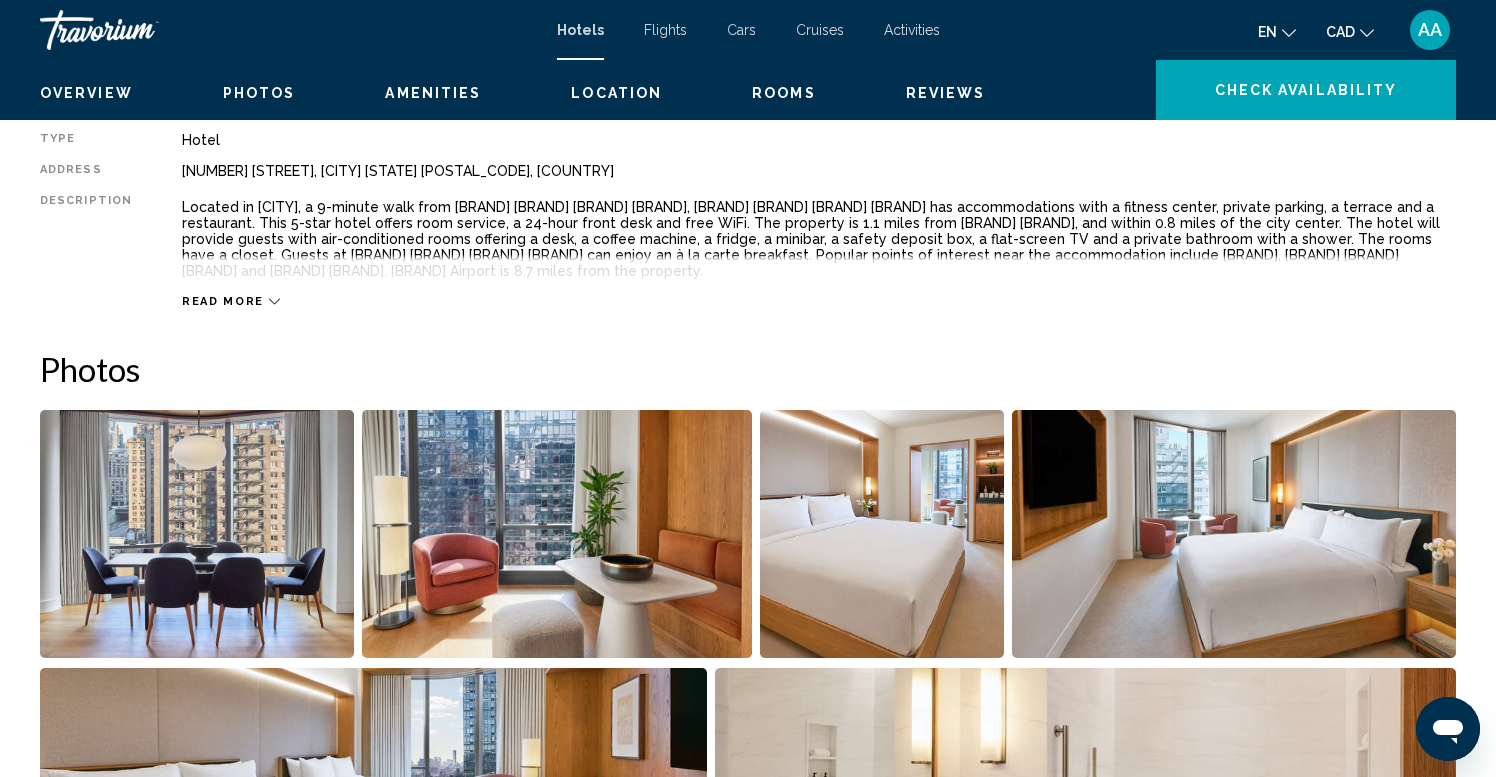 scroll, scrollTop: 0, scrollLeft: 0, axis: both 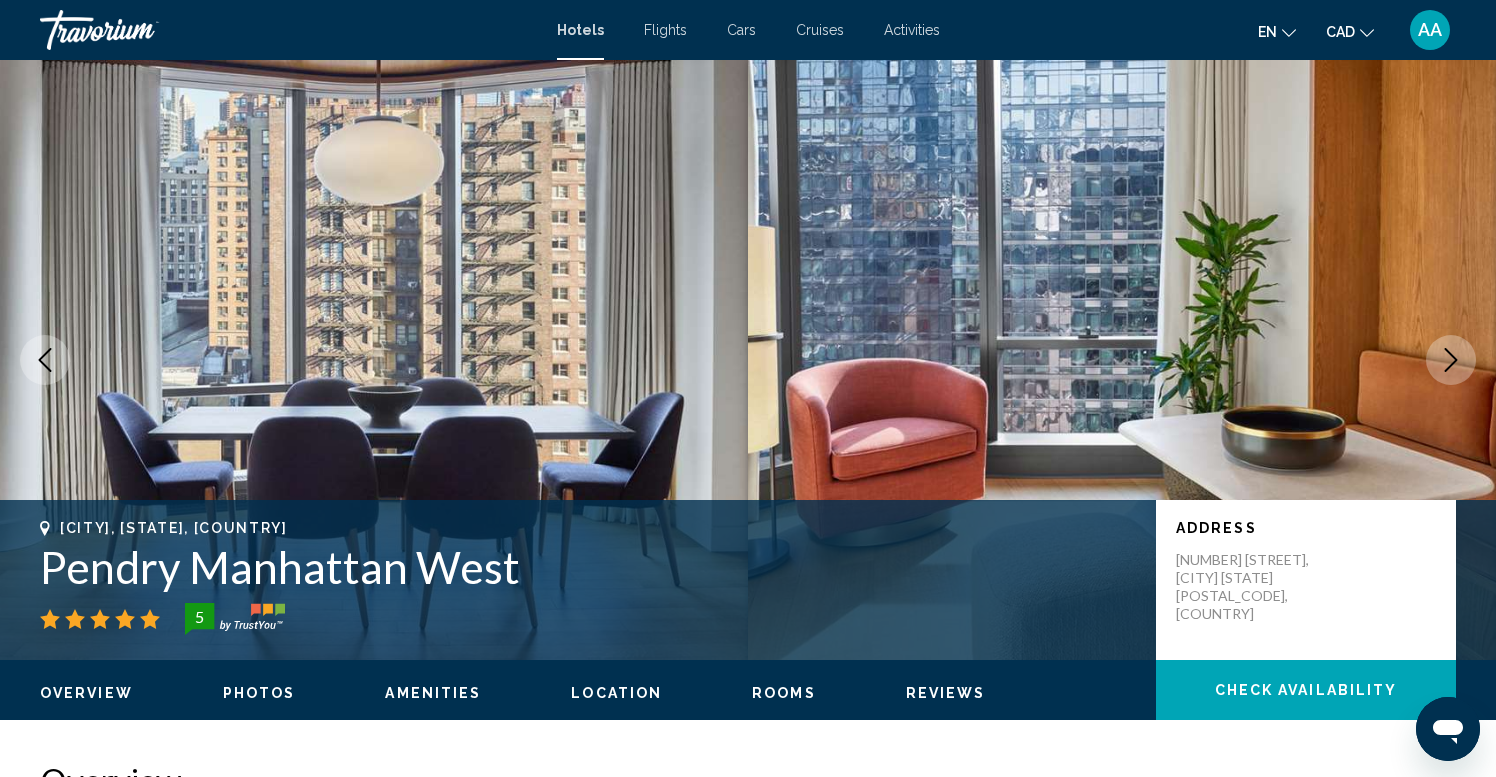 click 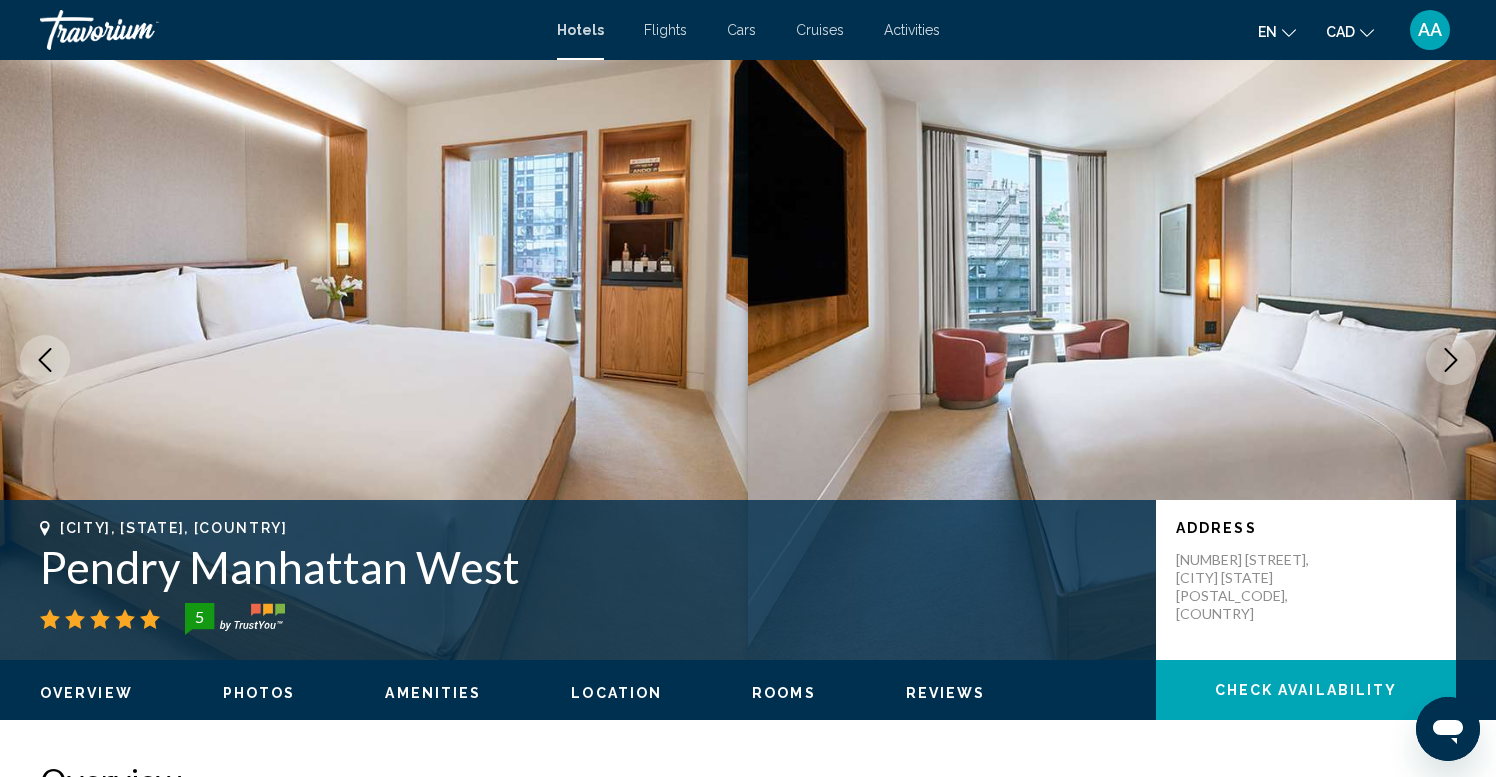 click 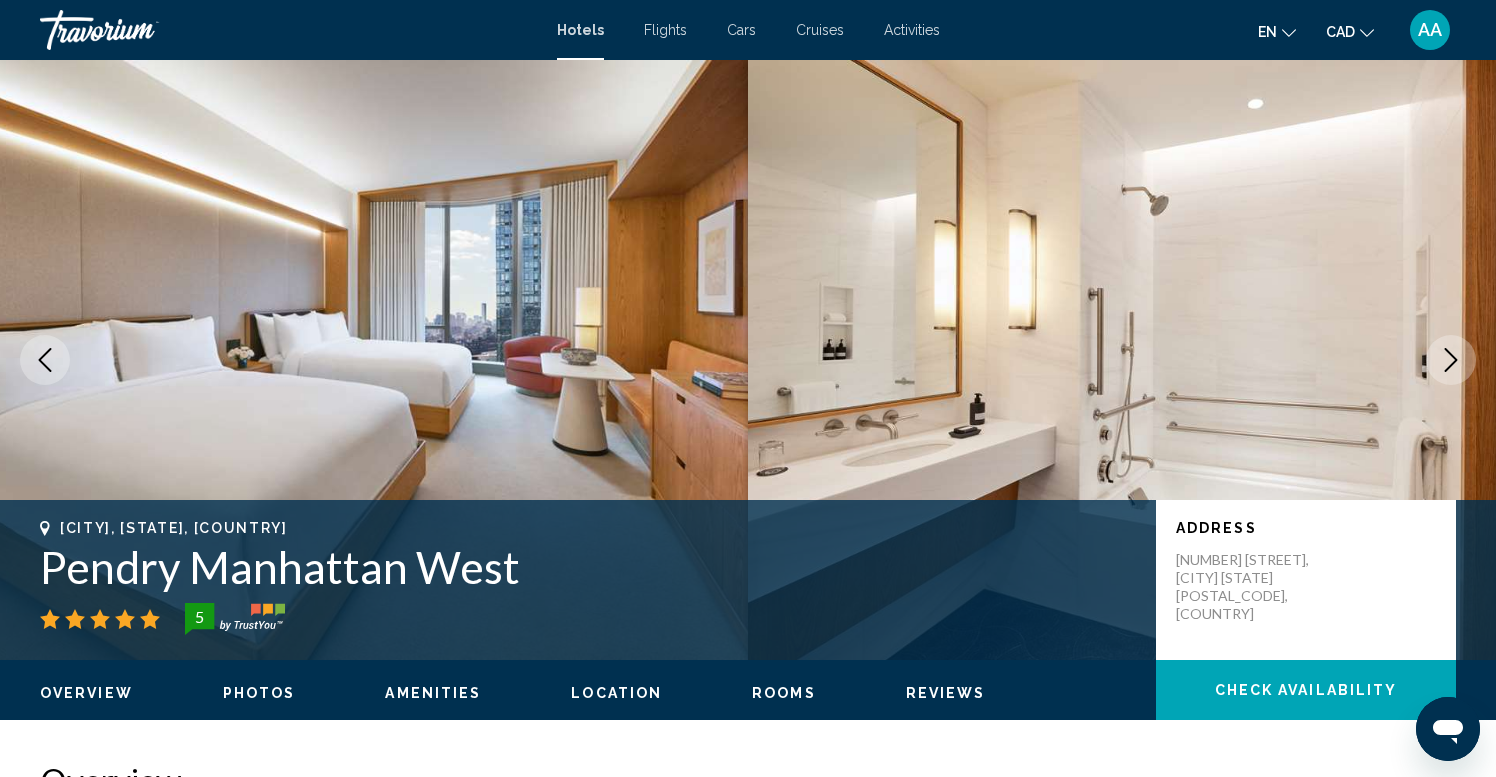 click 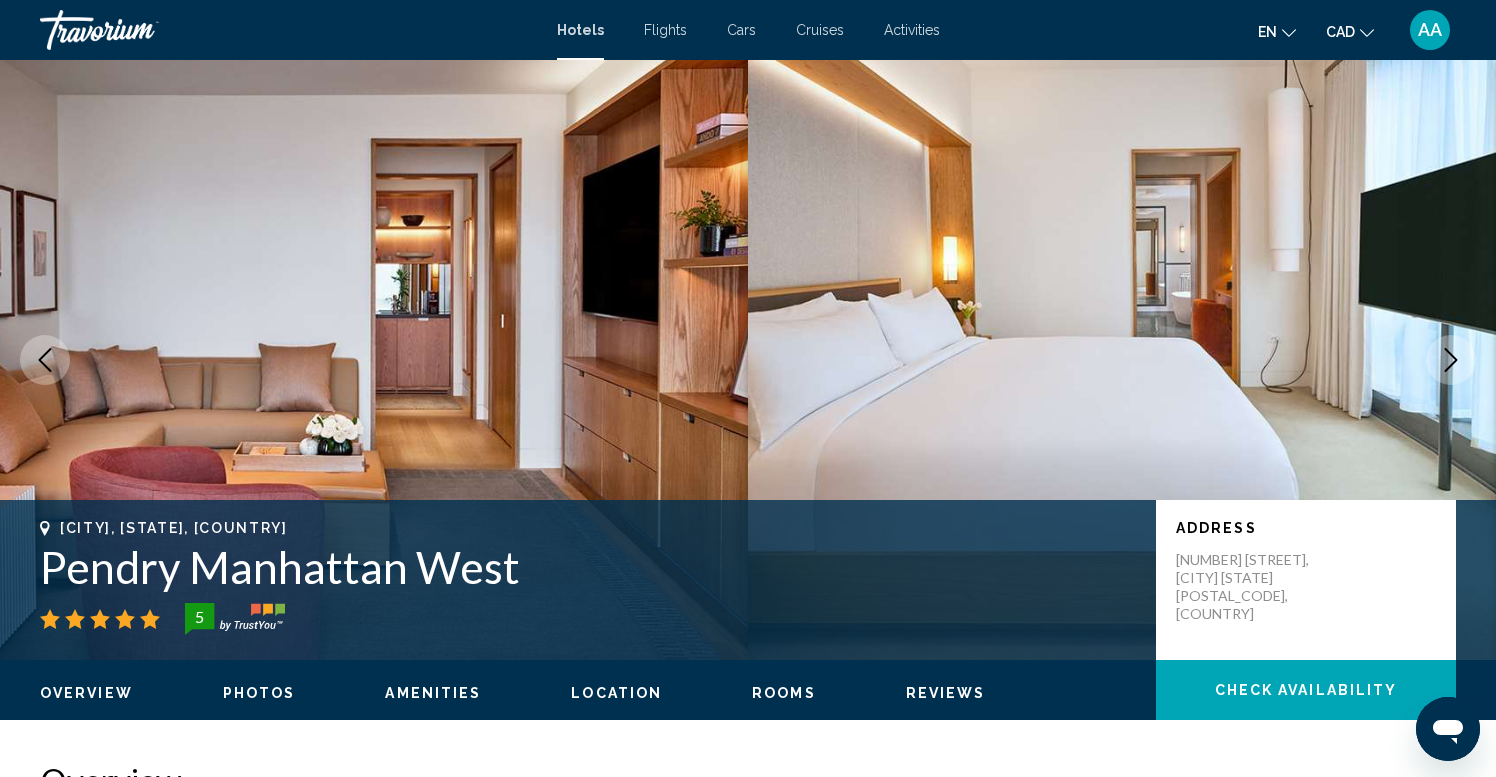 click 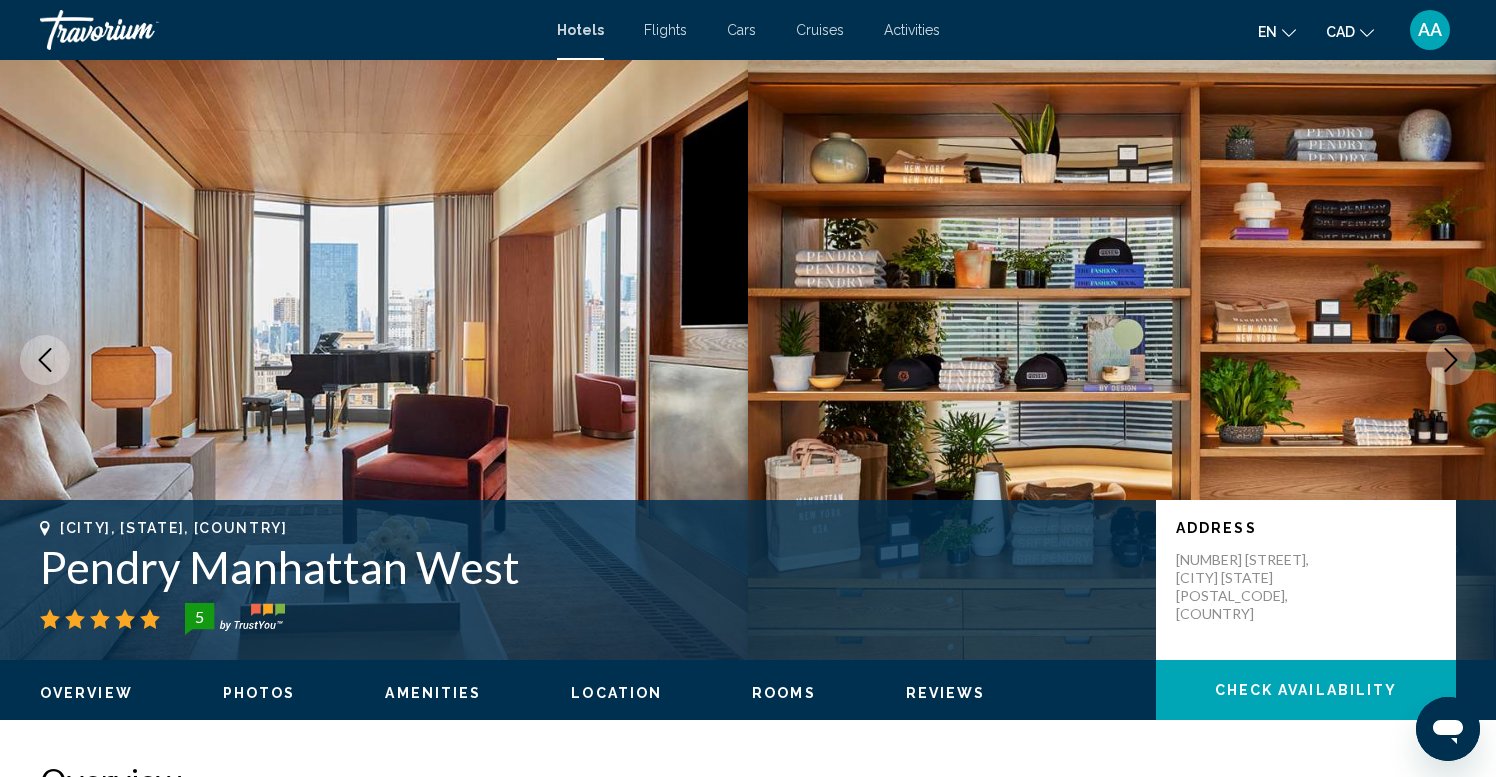 click 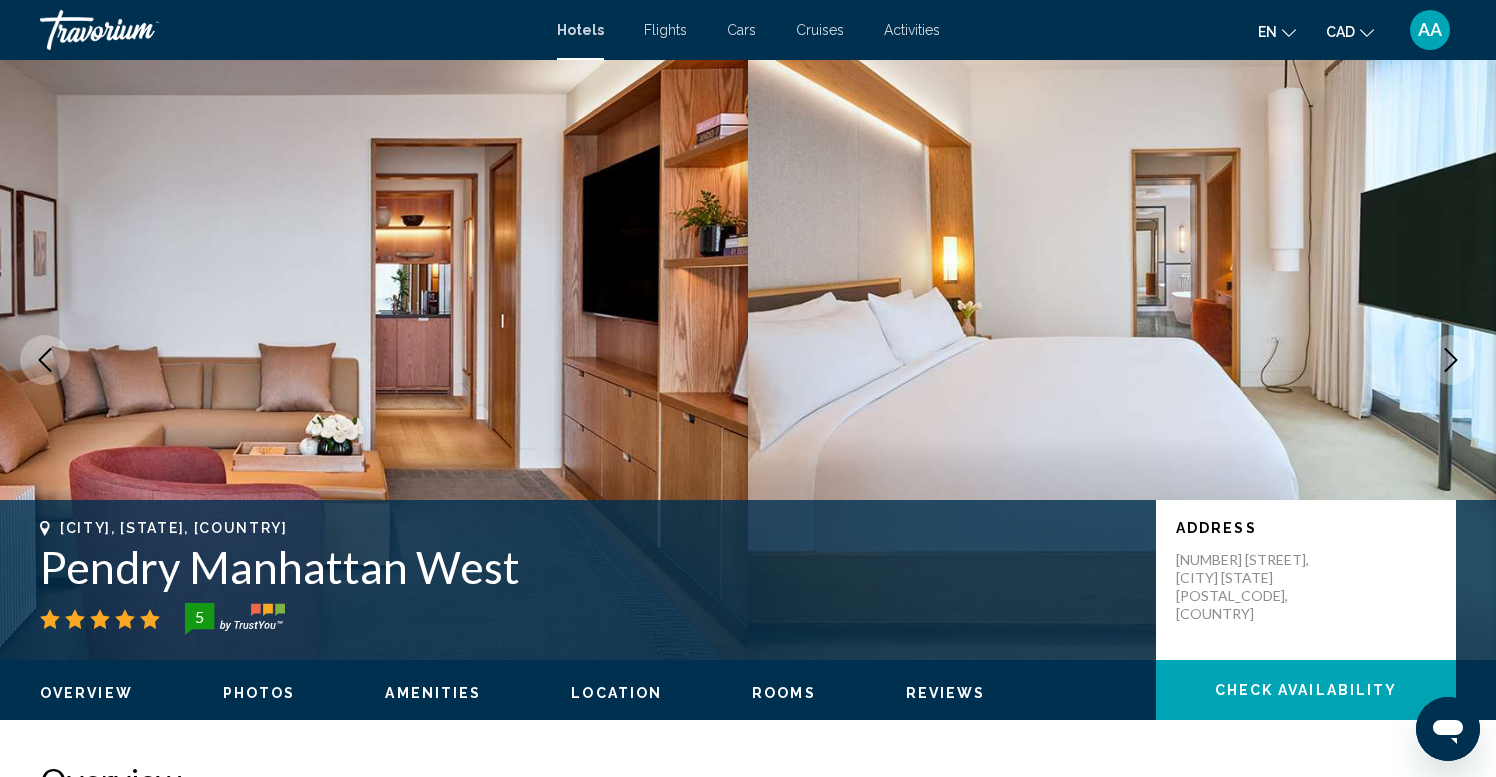 click 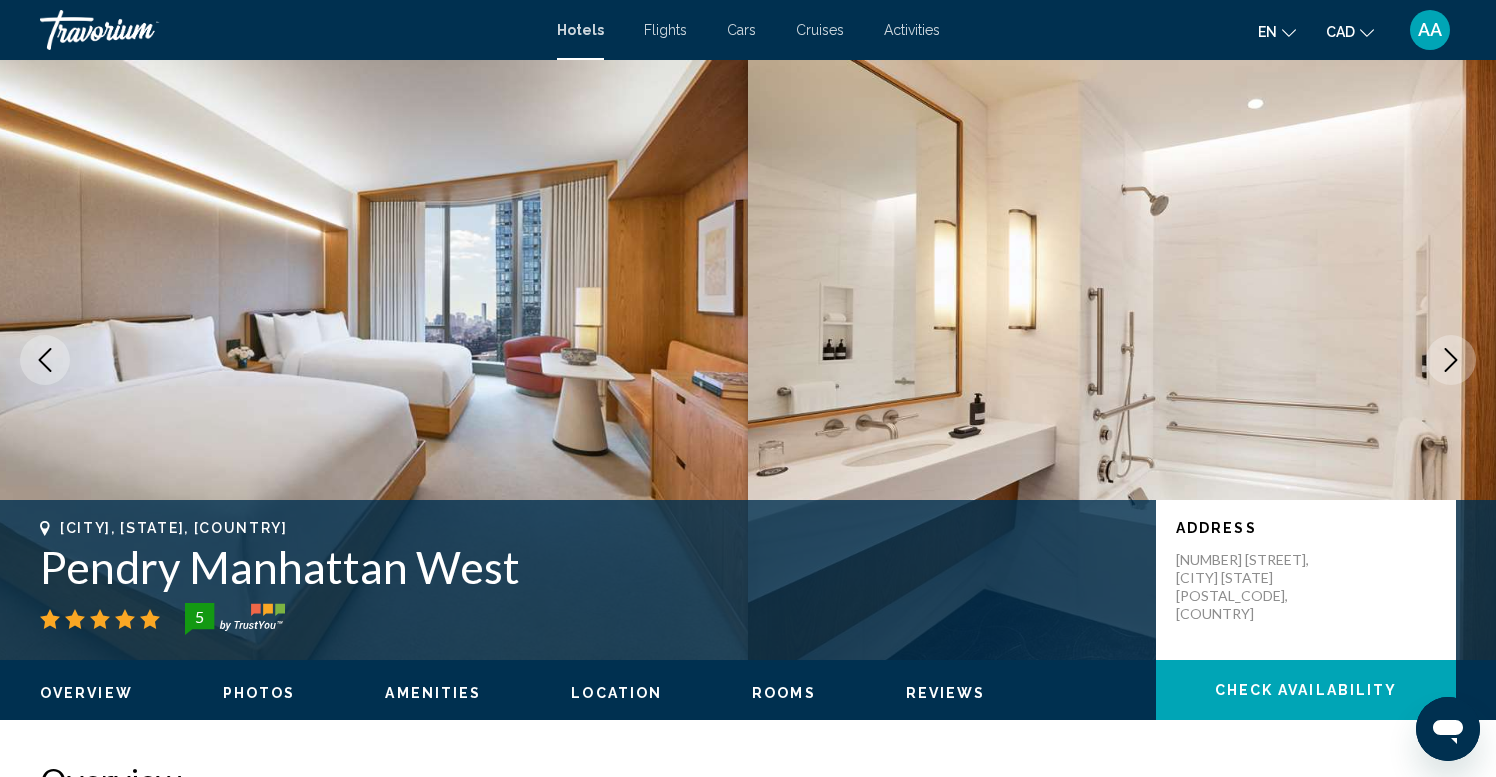 click 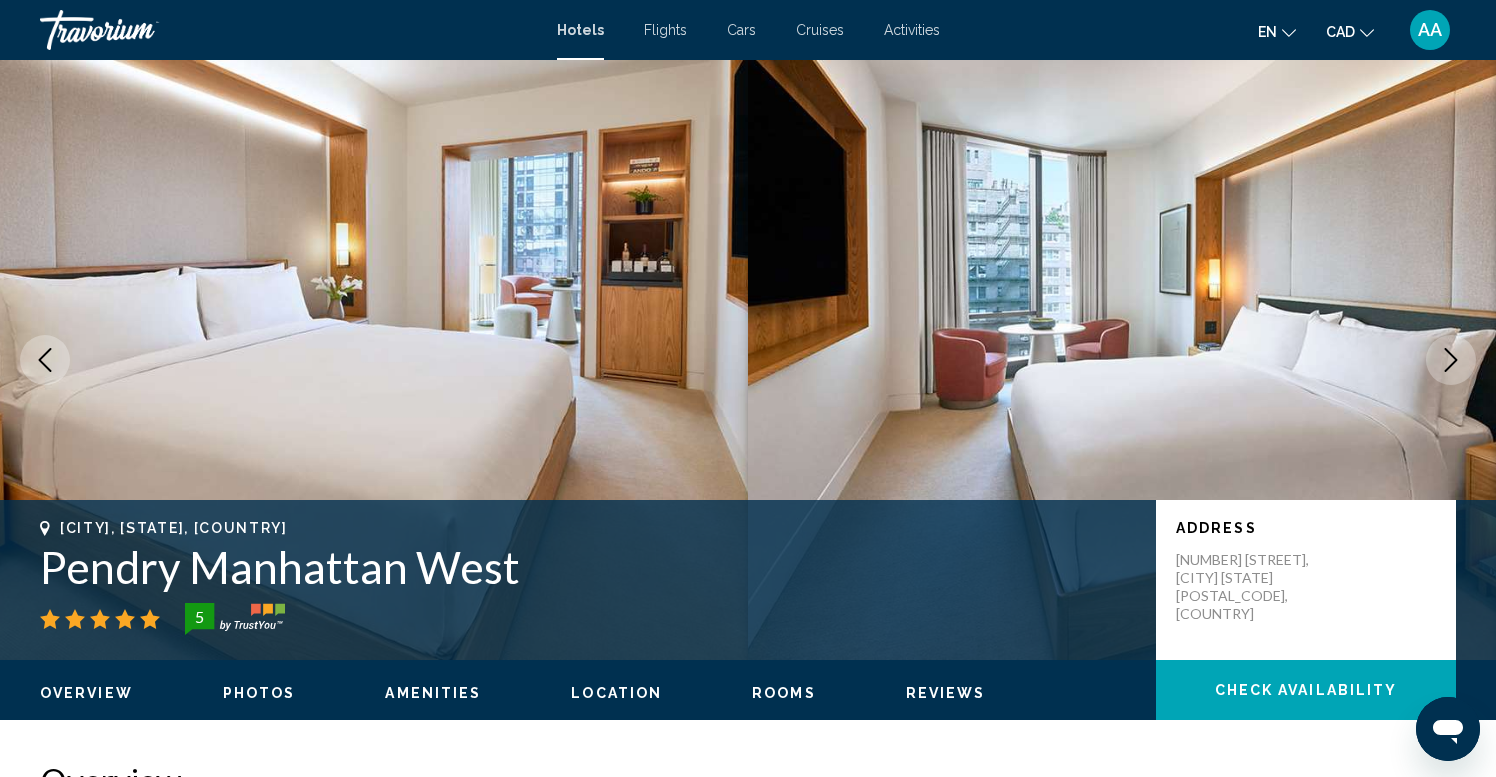 click 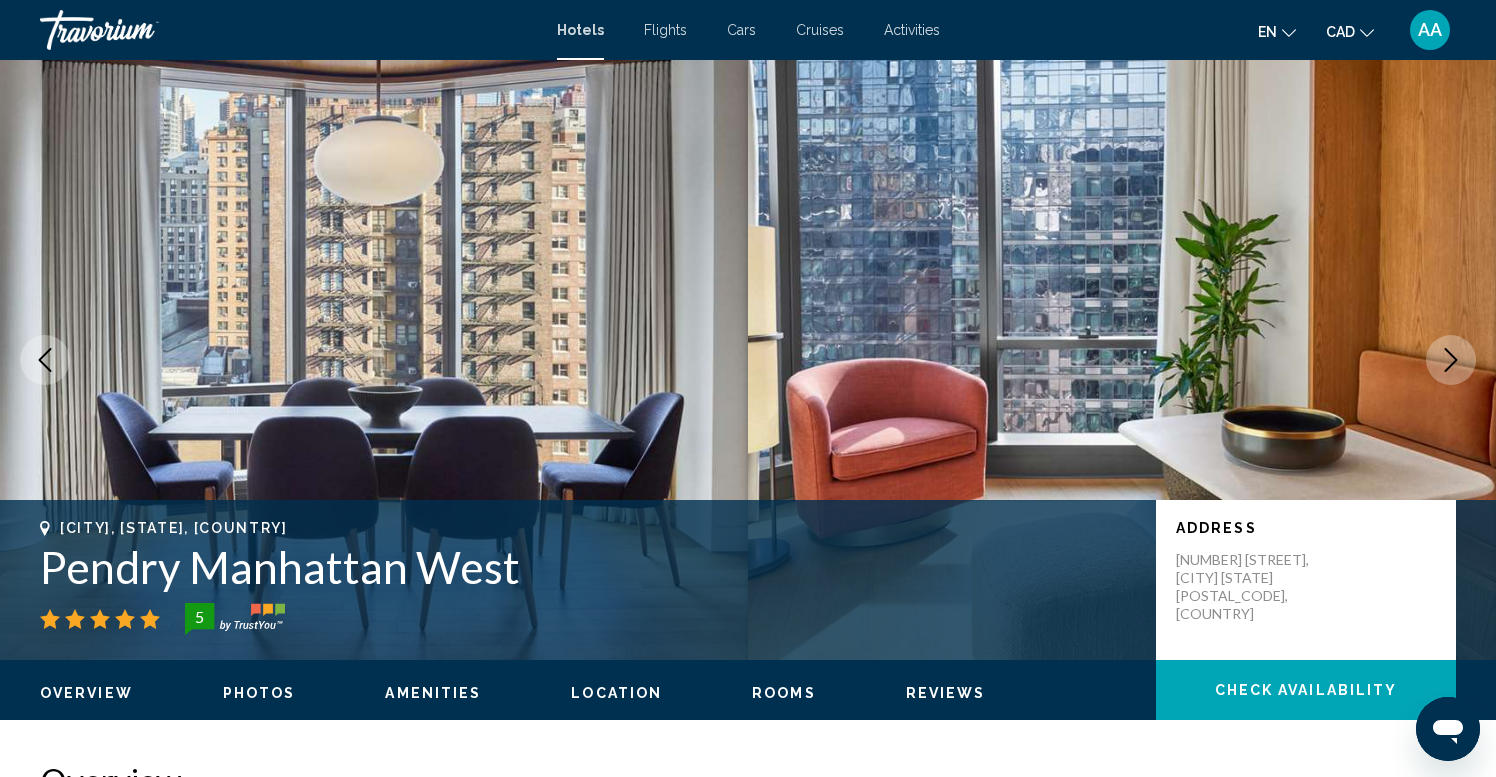 click 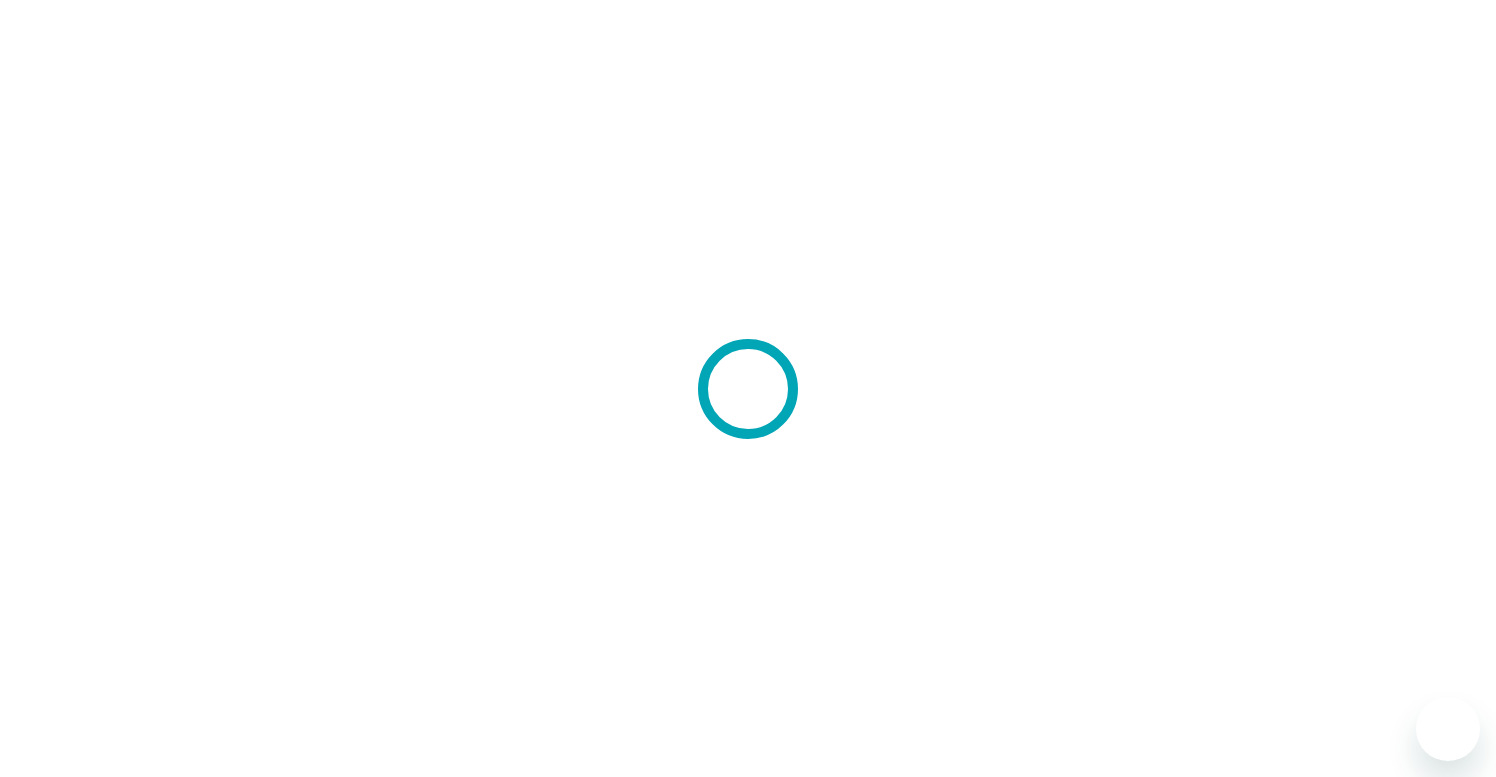 scroll, scrollTop: 0, scrollLeft: 0, axis: both 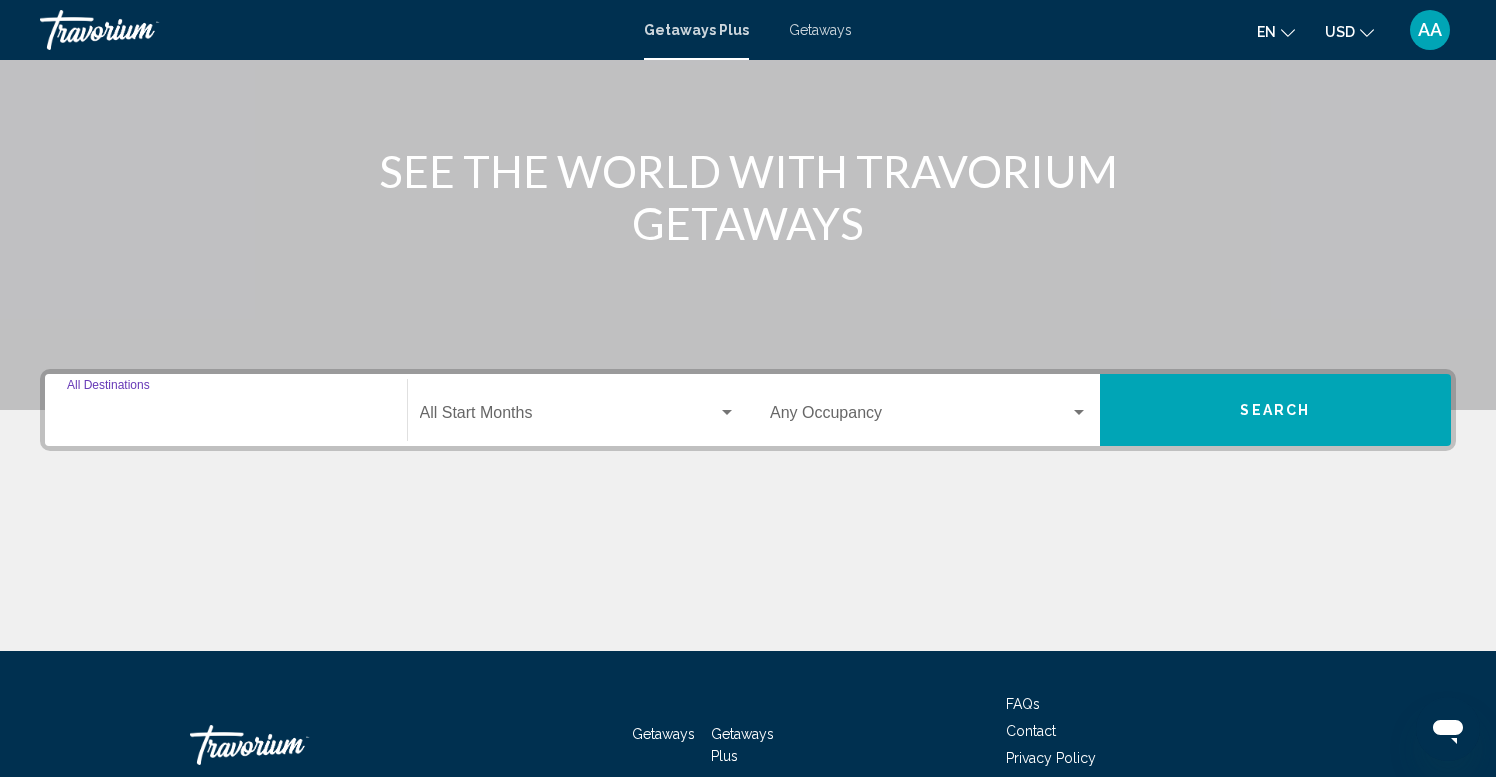 click on "Destination All Destinations" at bounding box center (226, 417) 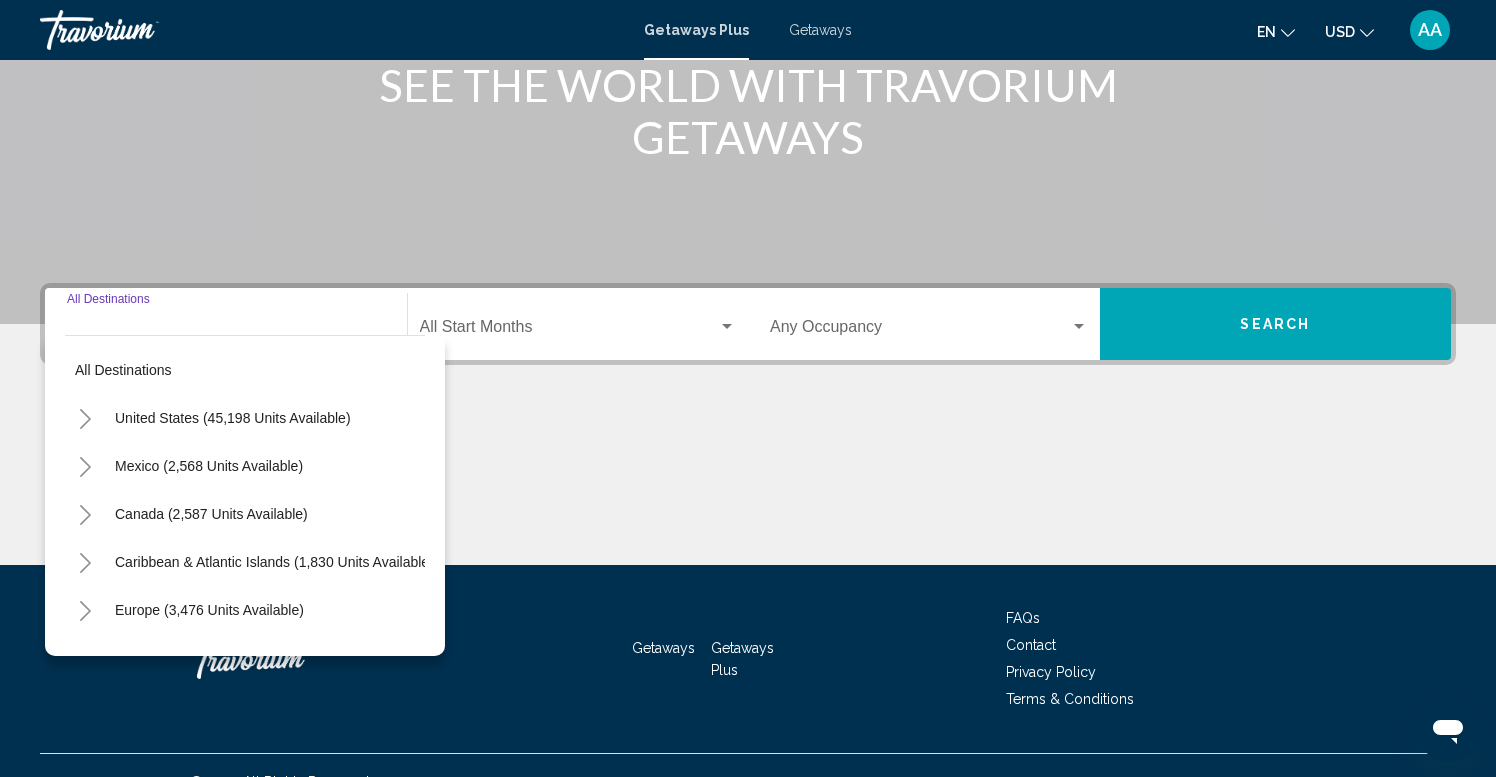 scroll, scrollTop: 309, scrollLeft: 0, axis: vertical 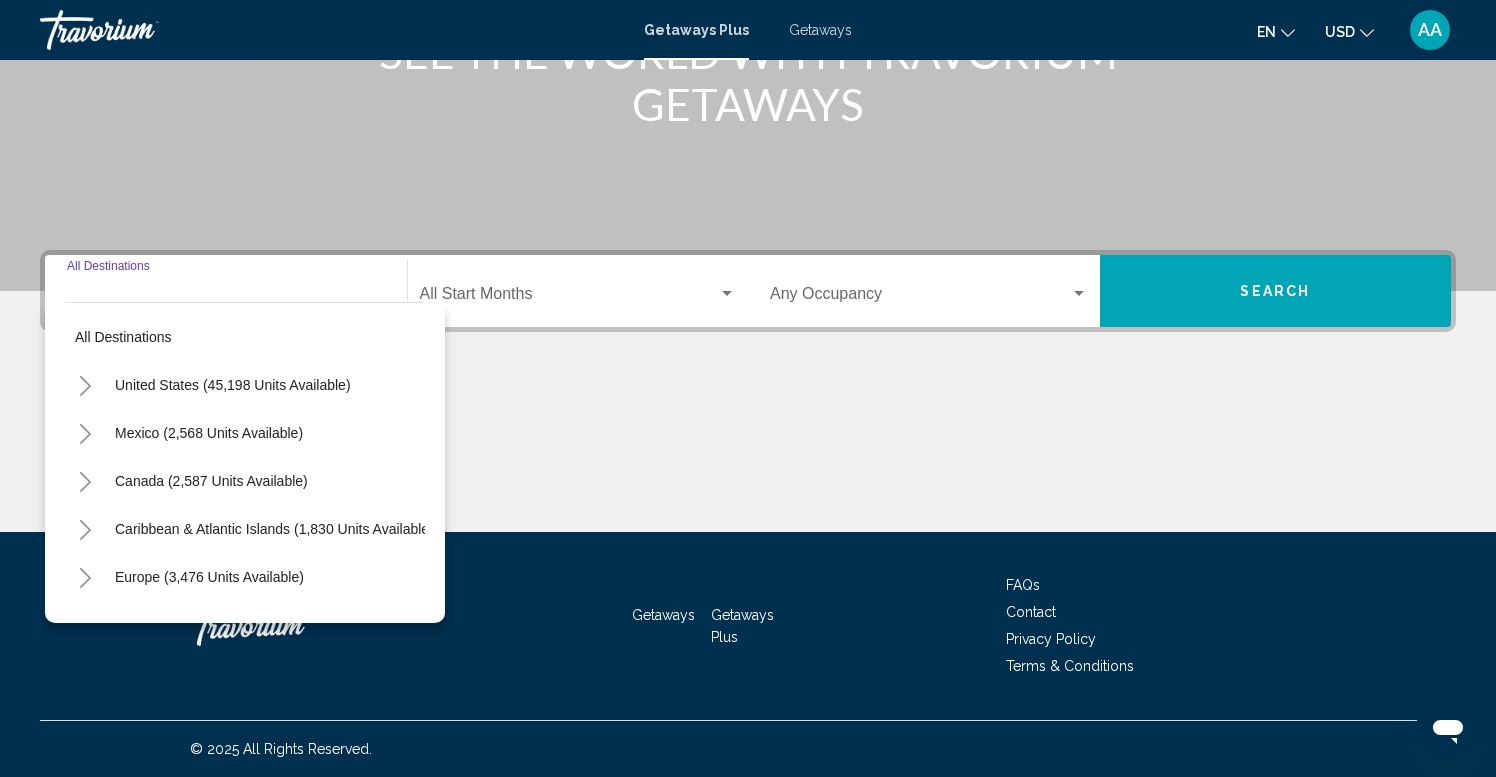 click on "Destination All Destinations" at bounding box center (226, 298) 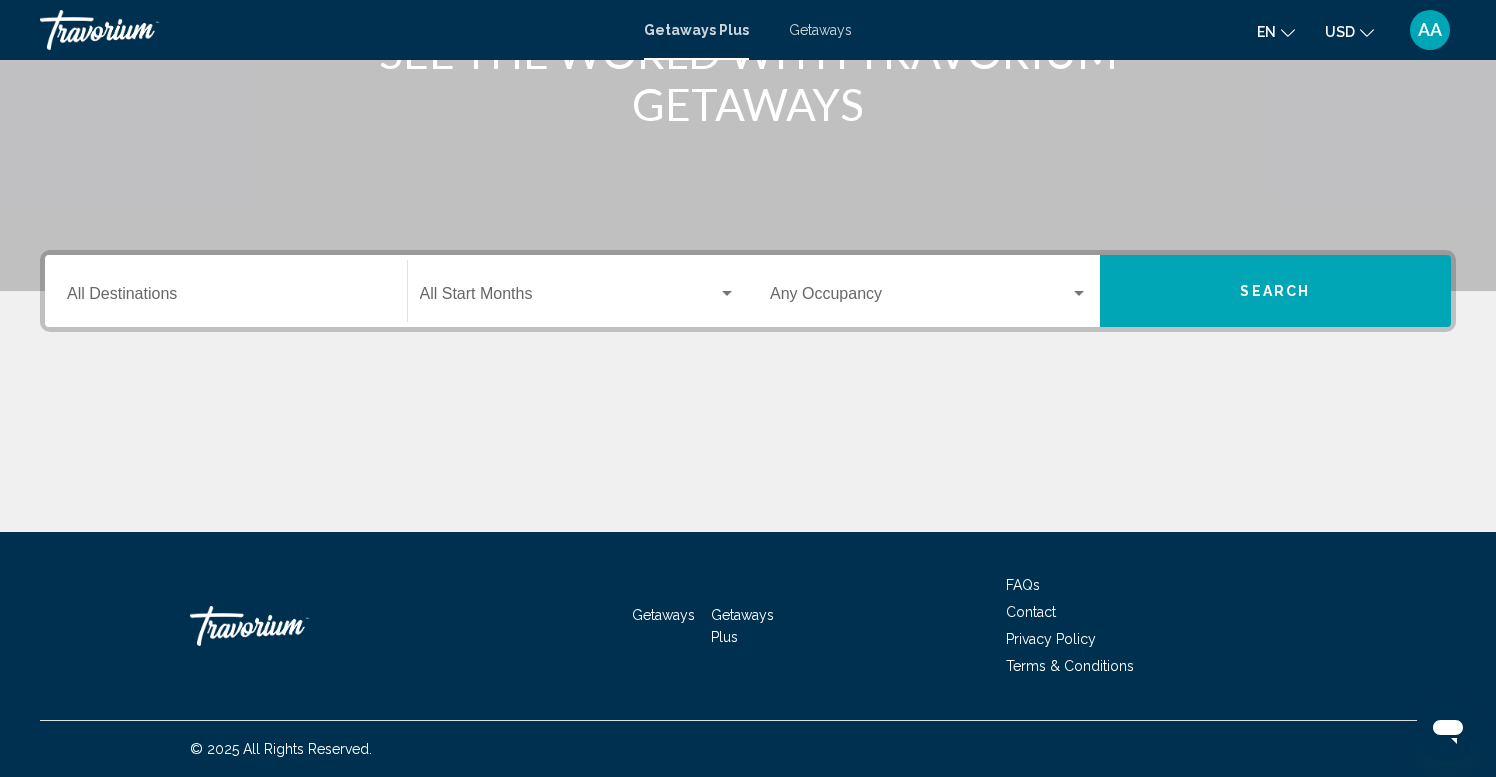 click on "Destination All Destinations" at bounding box center [226, 298] 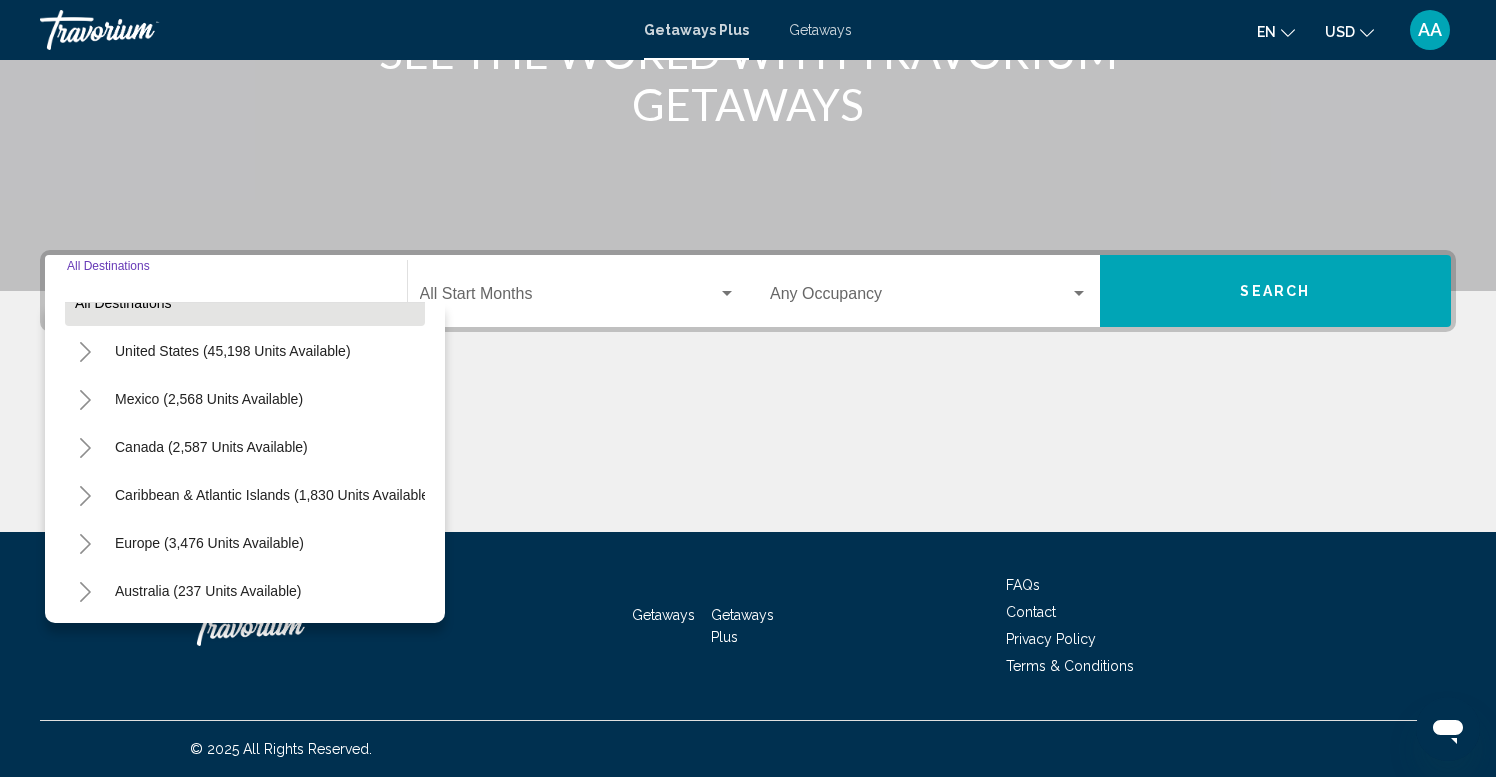 scroll, scrollTop: 4, scrollLeft: 0, axis: vertical 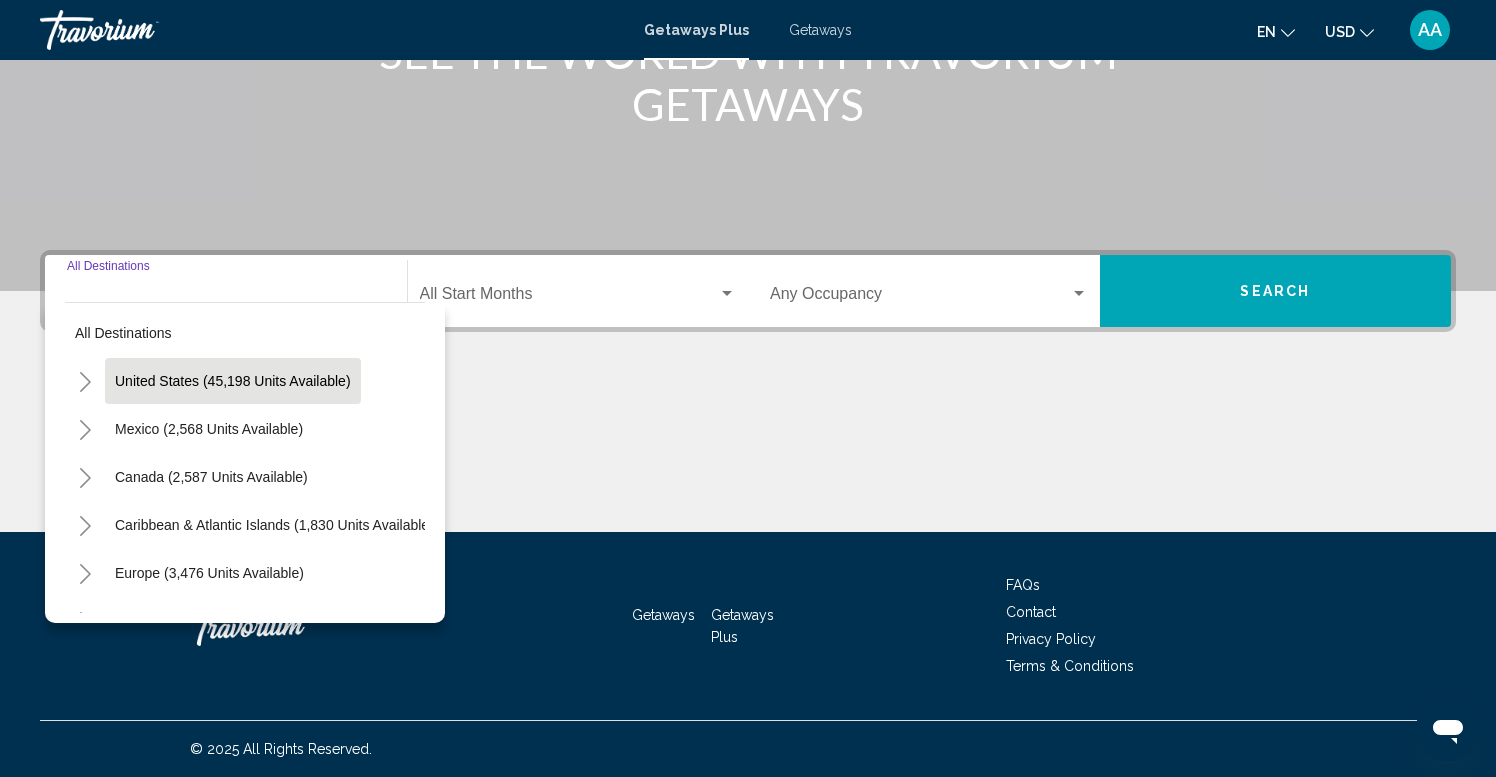 click on "United States (45,198 units available)" at bounding box center [209, 429] 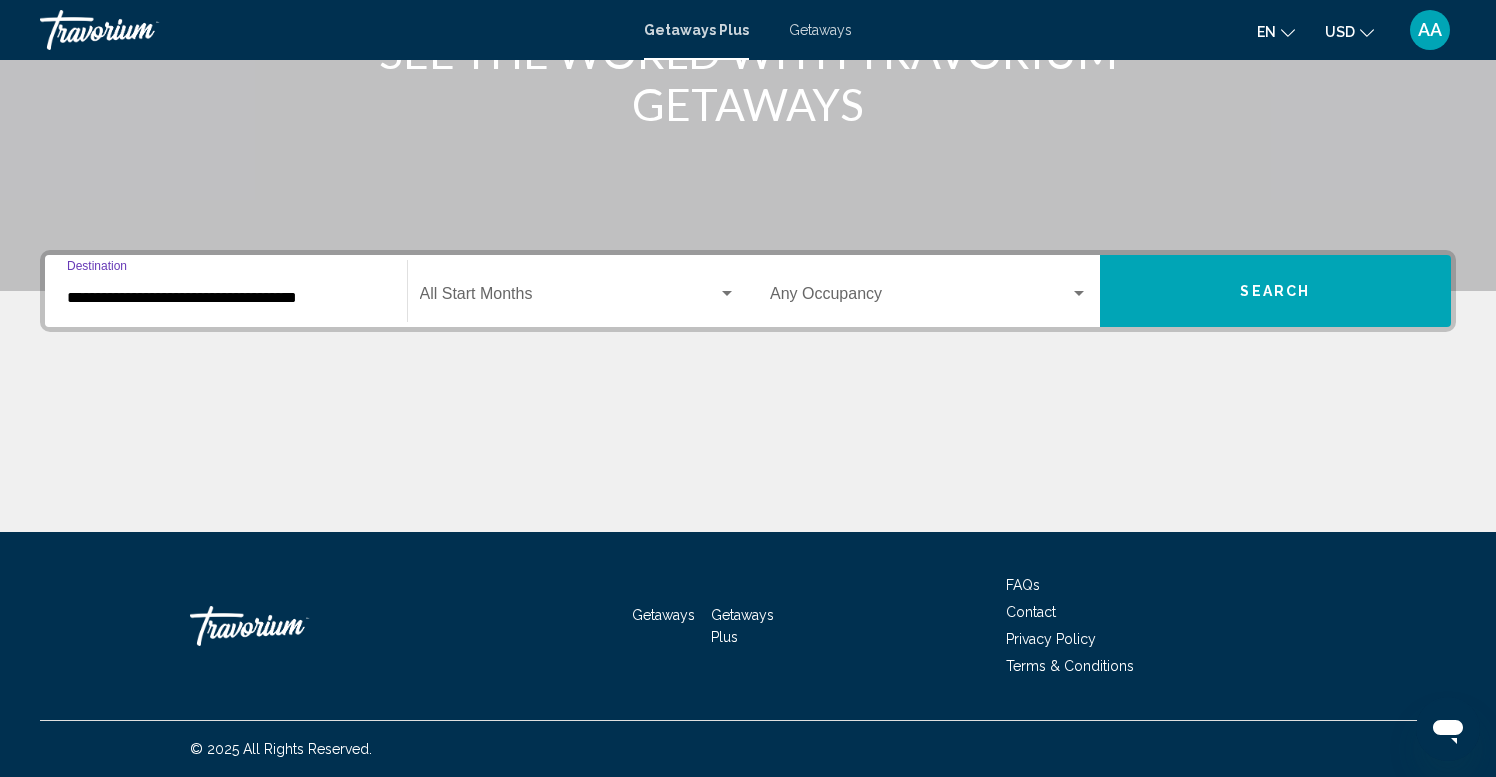 click at bounding box center [569, 298] 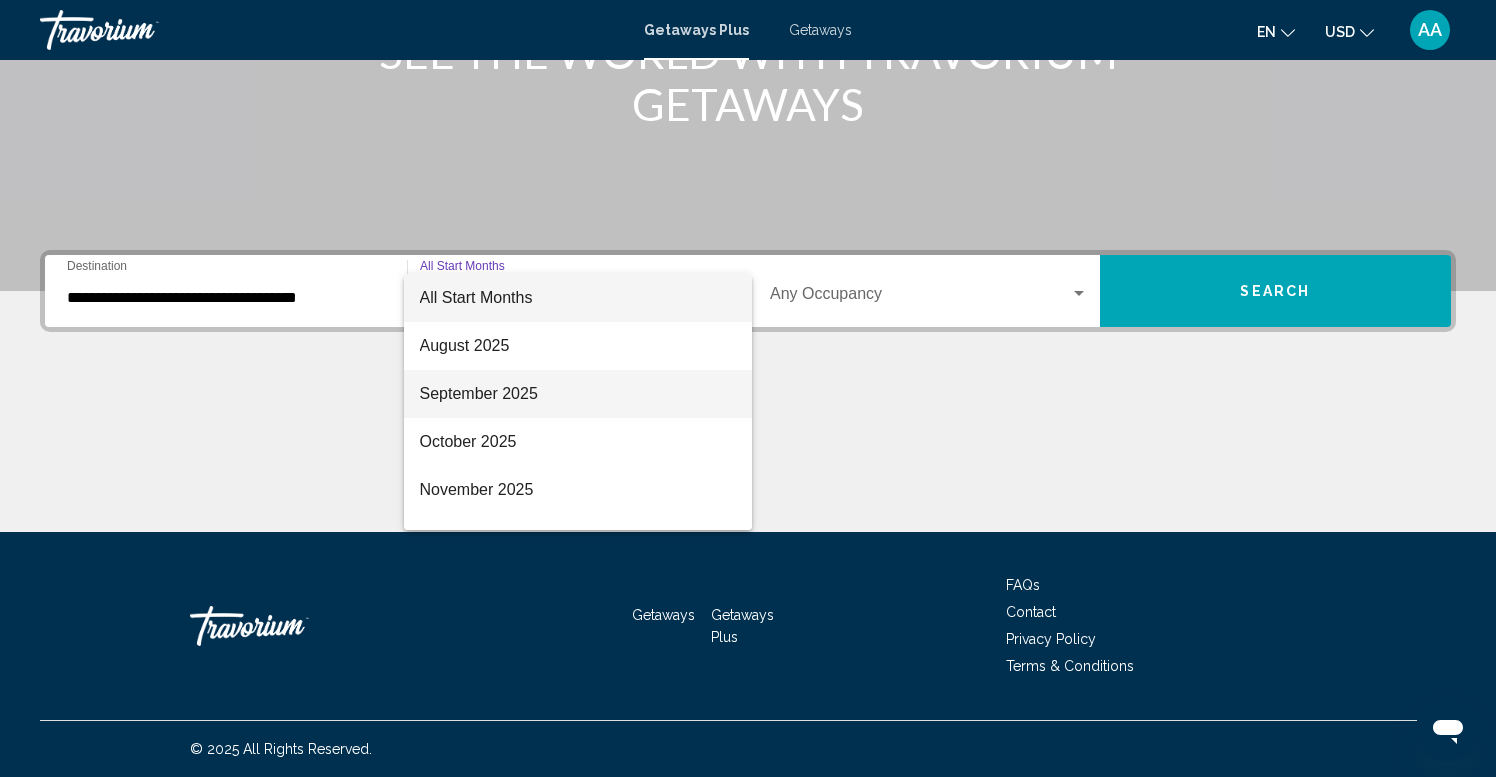 click on "September 2025" at bounding box center [578, 394] 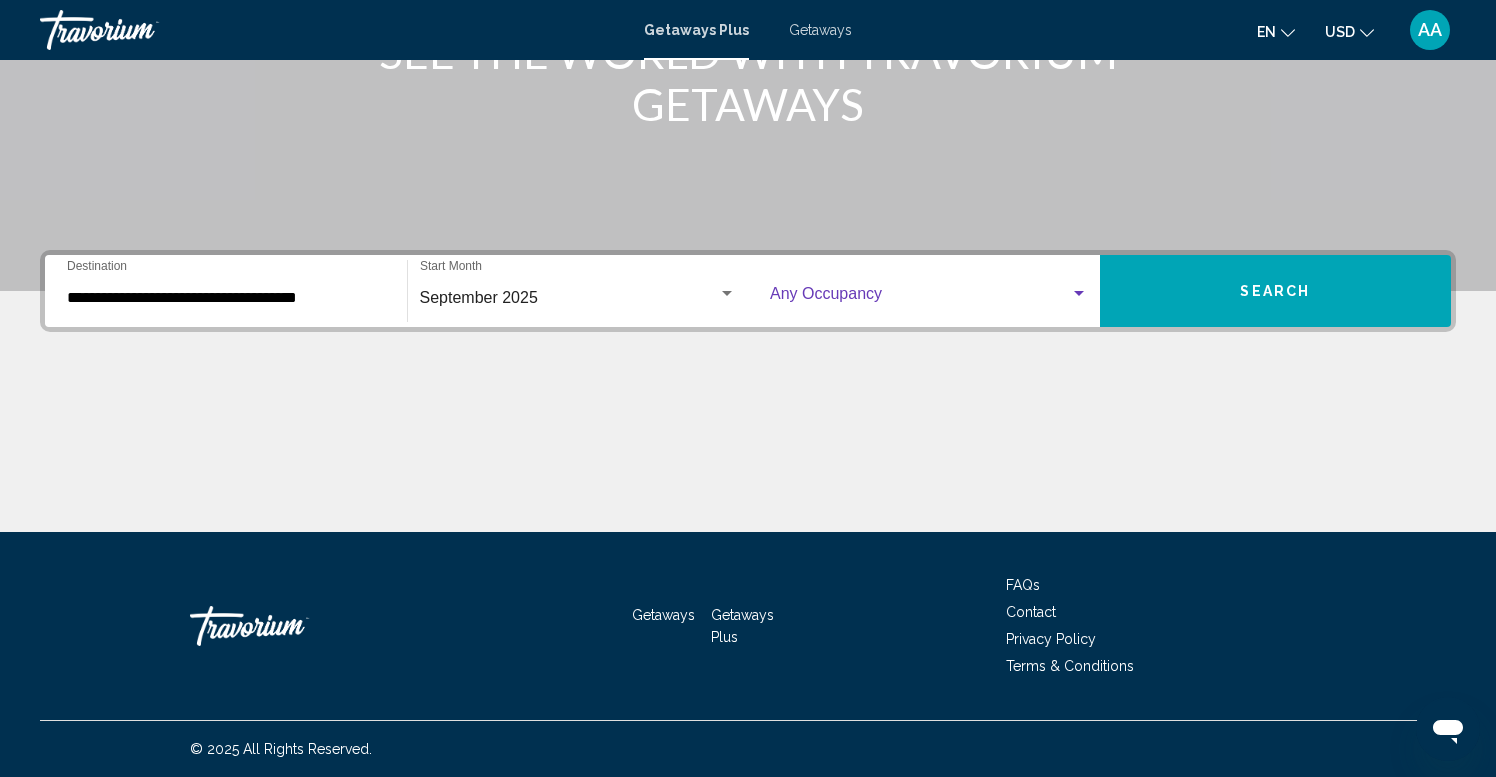 click at bounding box center (920, 298) 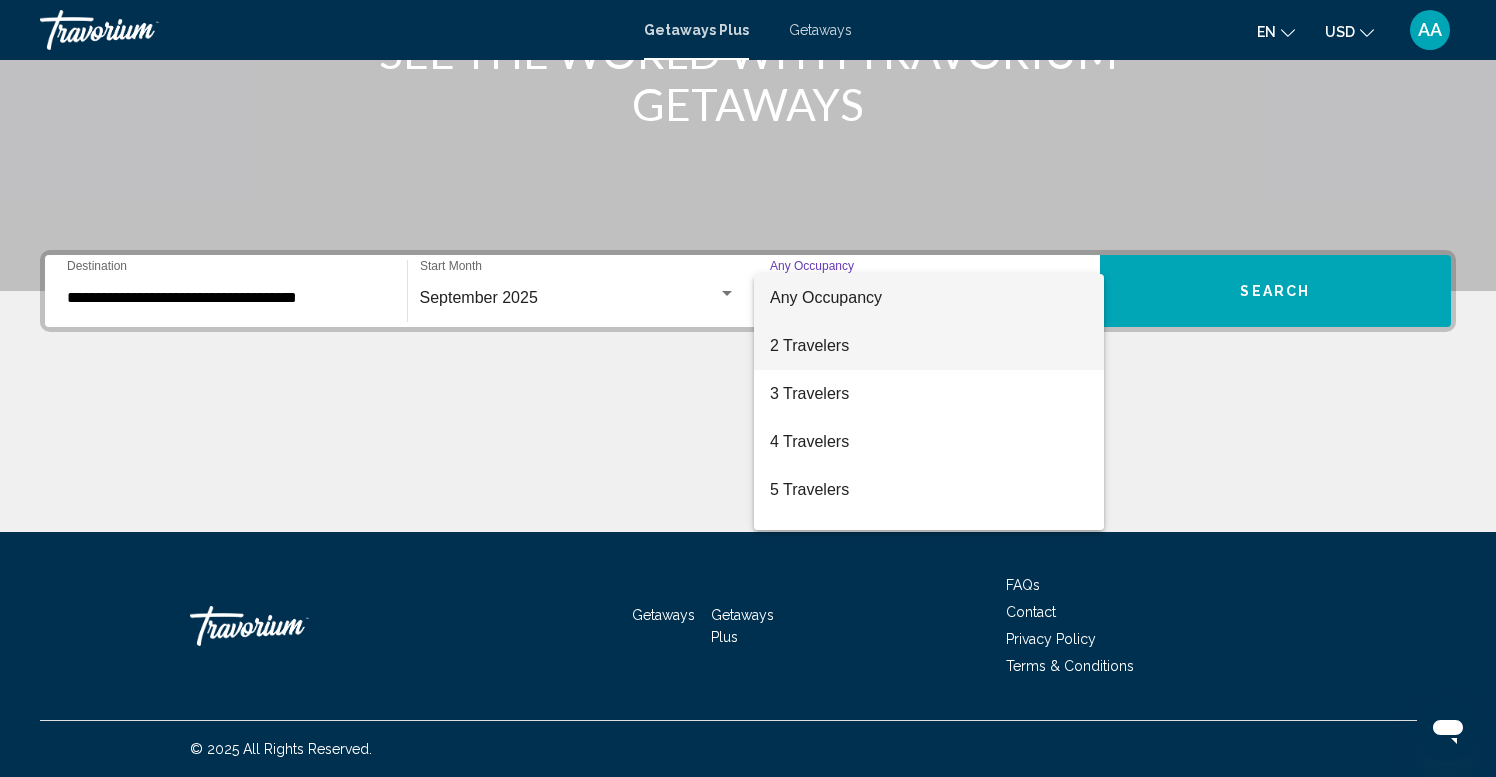 click on "2 Travelers" at bounding box center (929, 346) 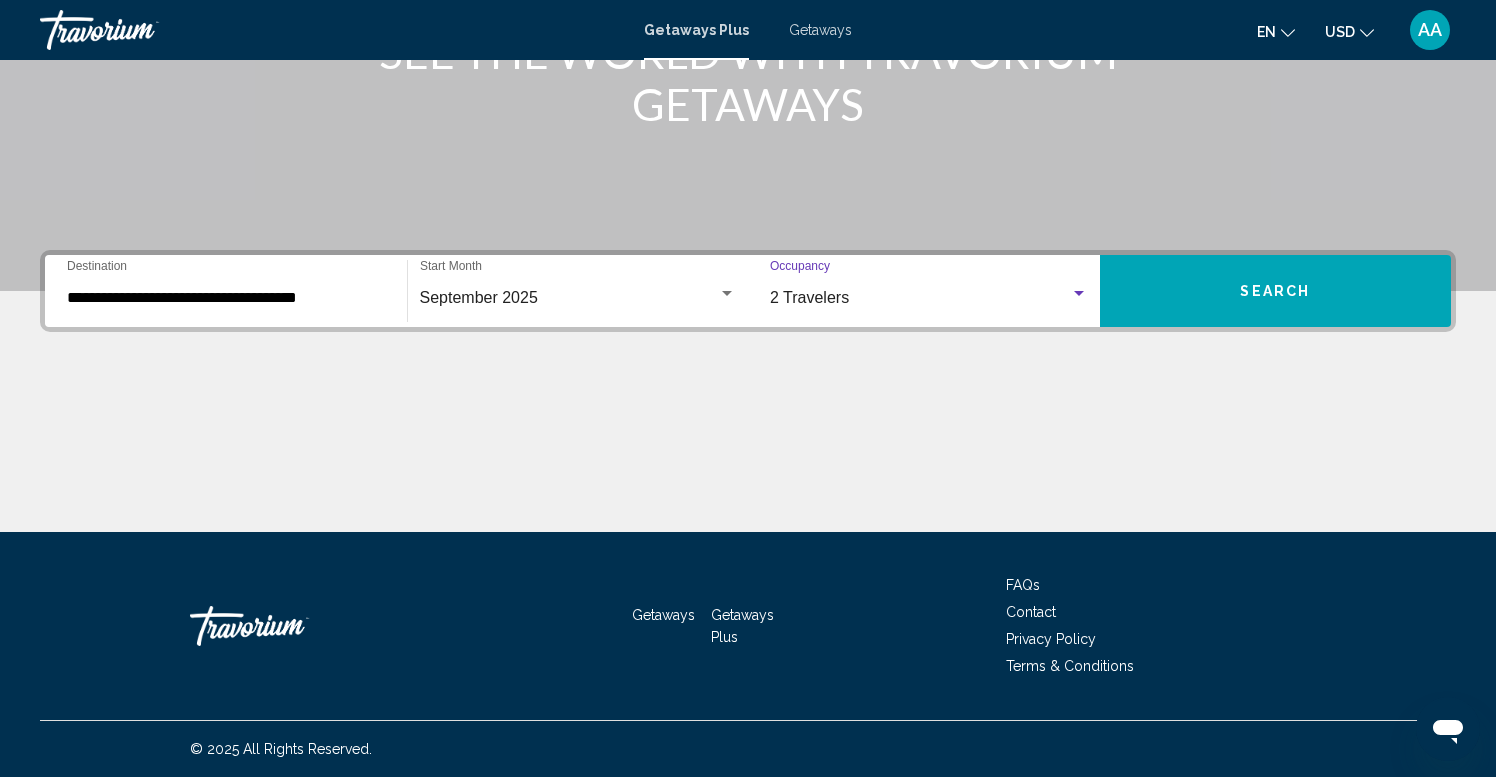 click on "Search" at bounding box center (1275, 292) 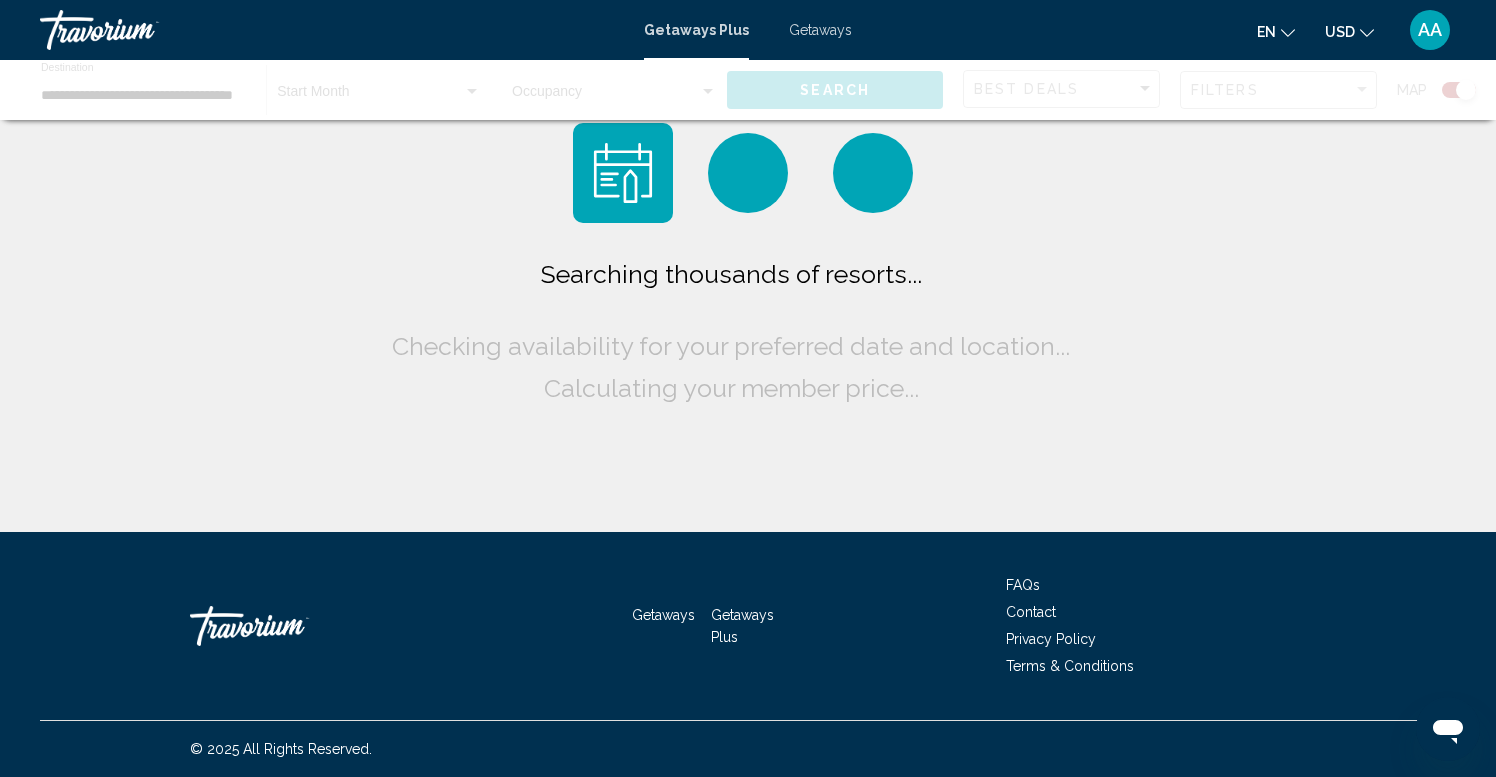 scroll, scrollTop: 0, scrollLeft: 0, axis: both 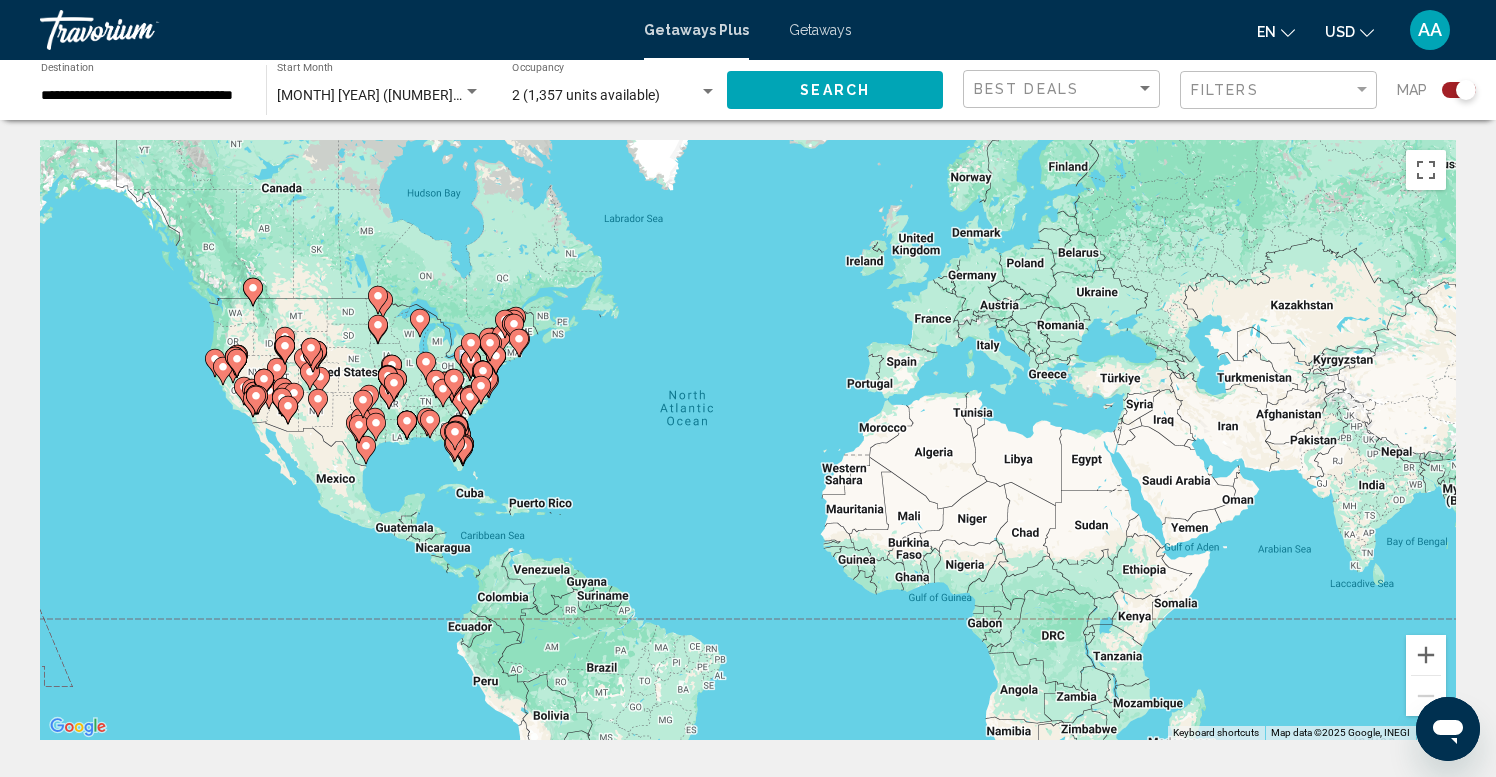 click on "USD" 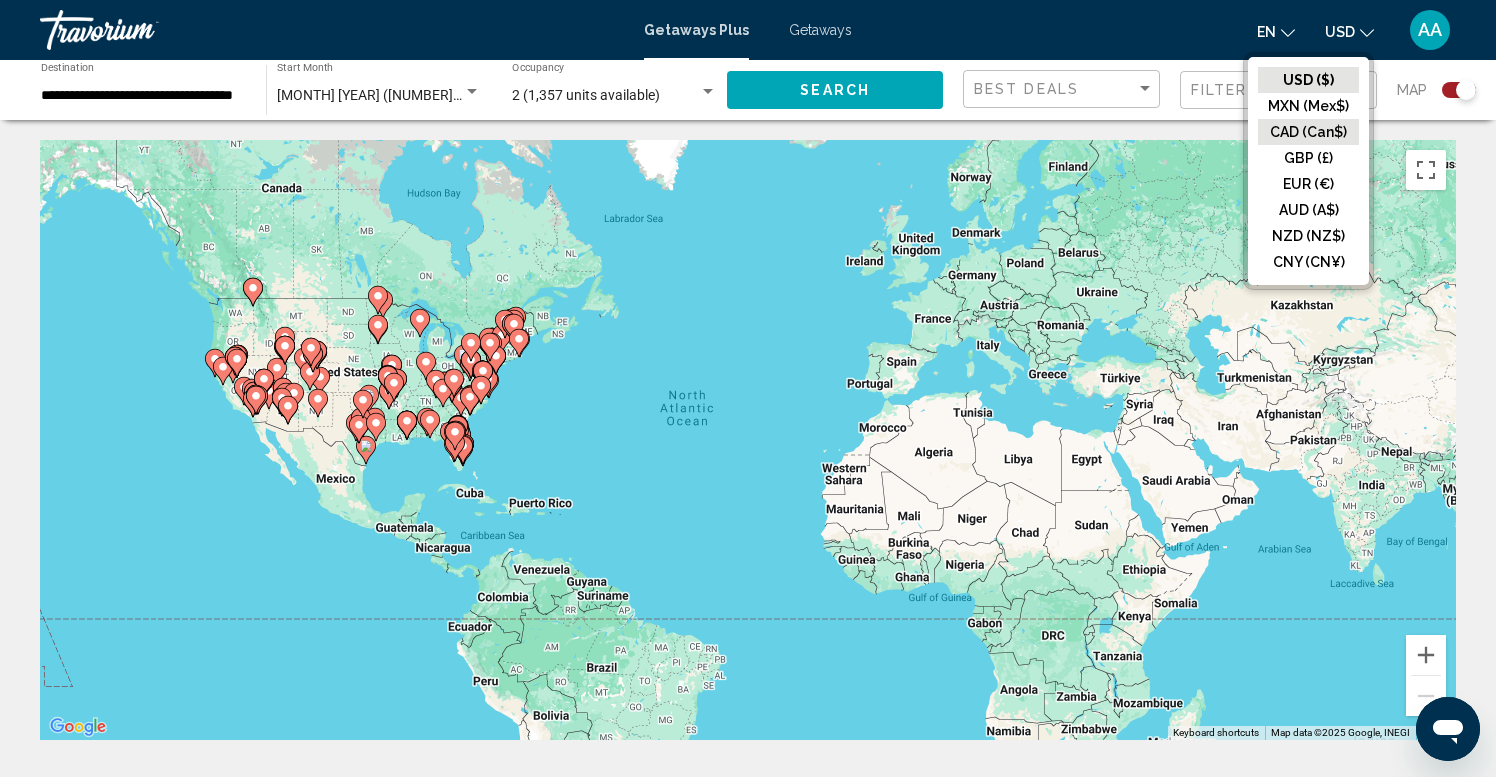 click on "CAD (Can$)" 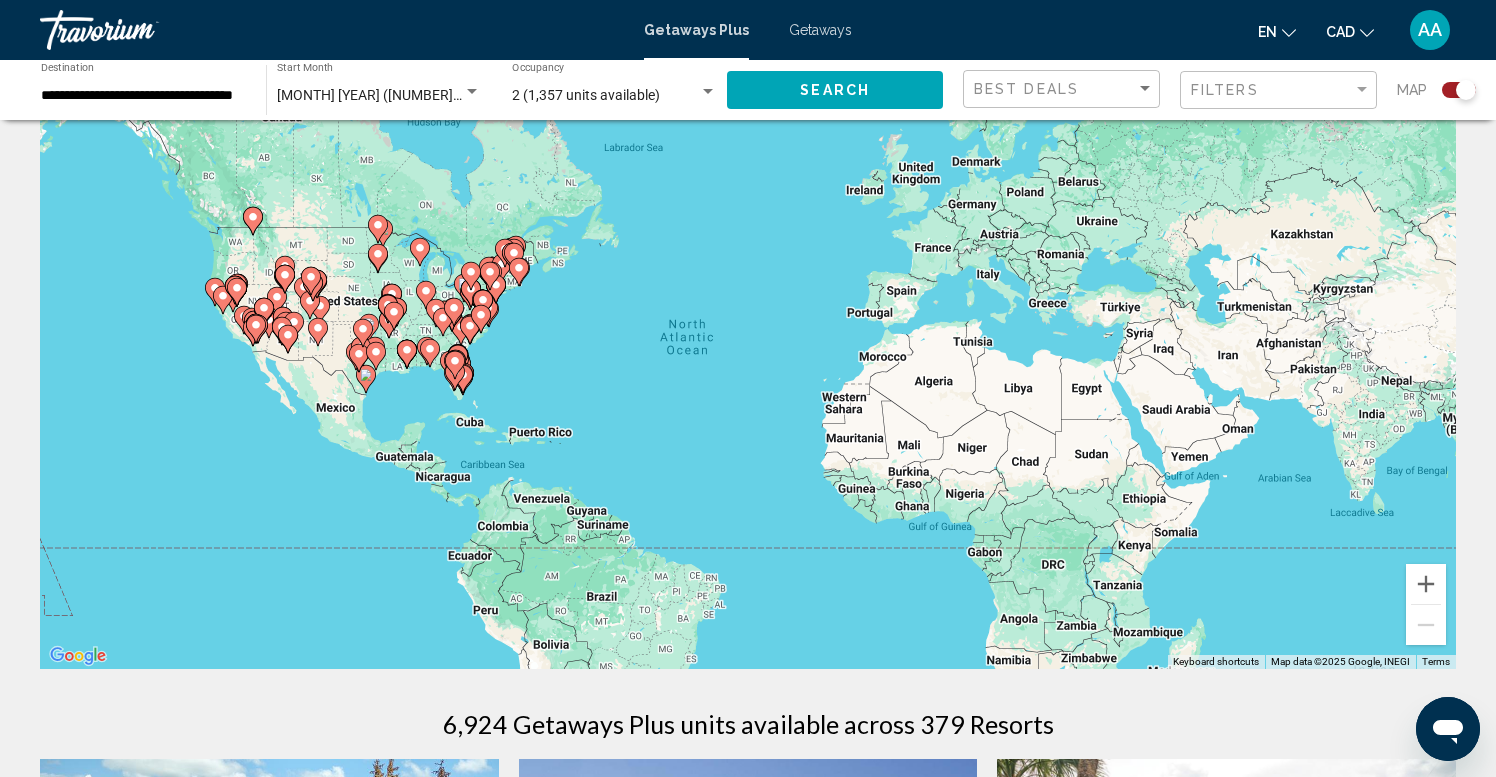 scroll, scrollTop: 0, scrollLeft: 0, axis: both 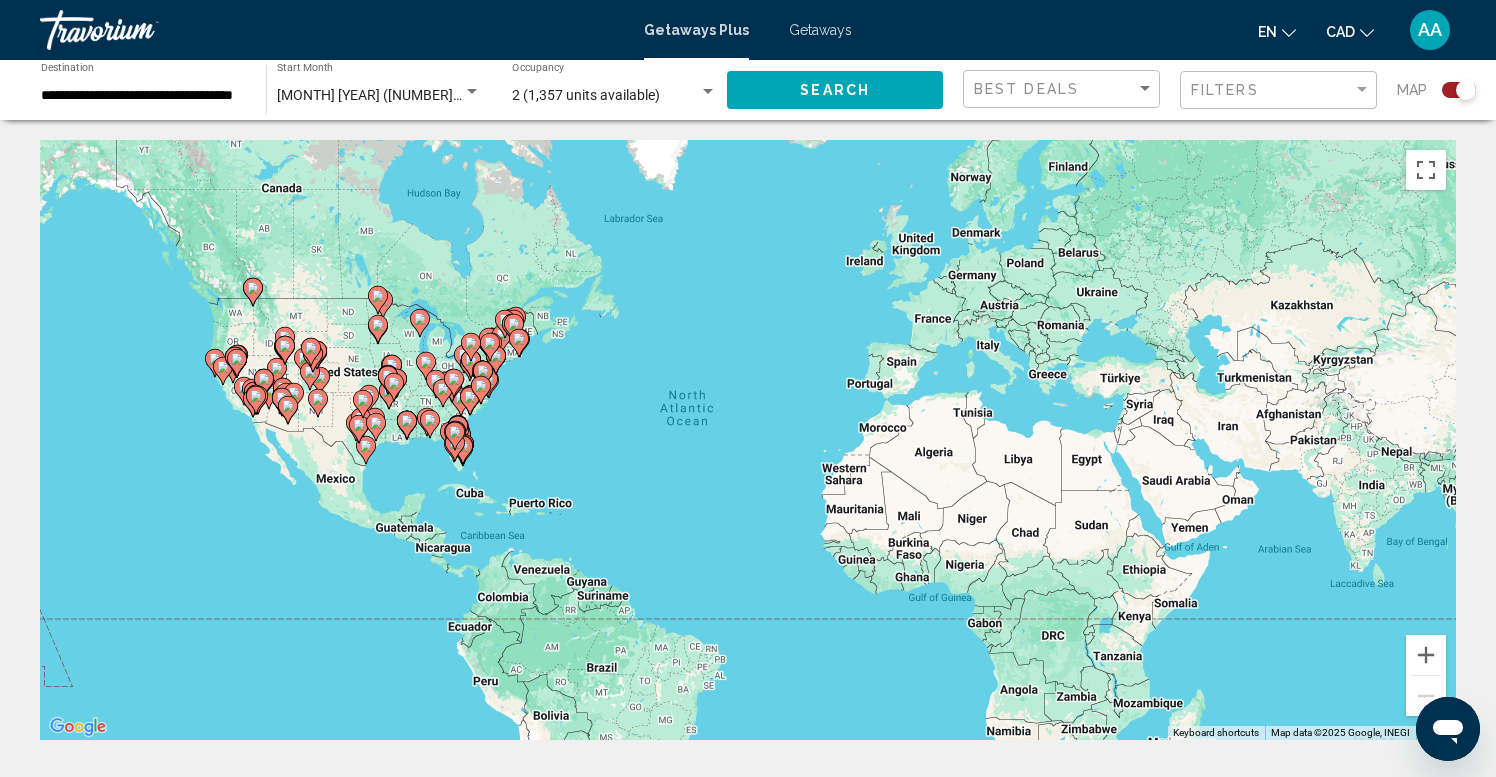 click on "Getaways" at bounding box center [820, 30] 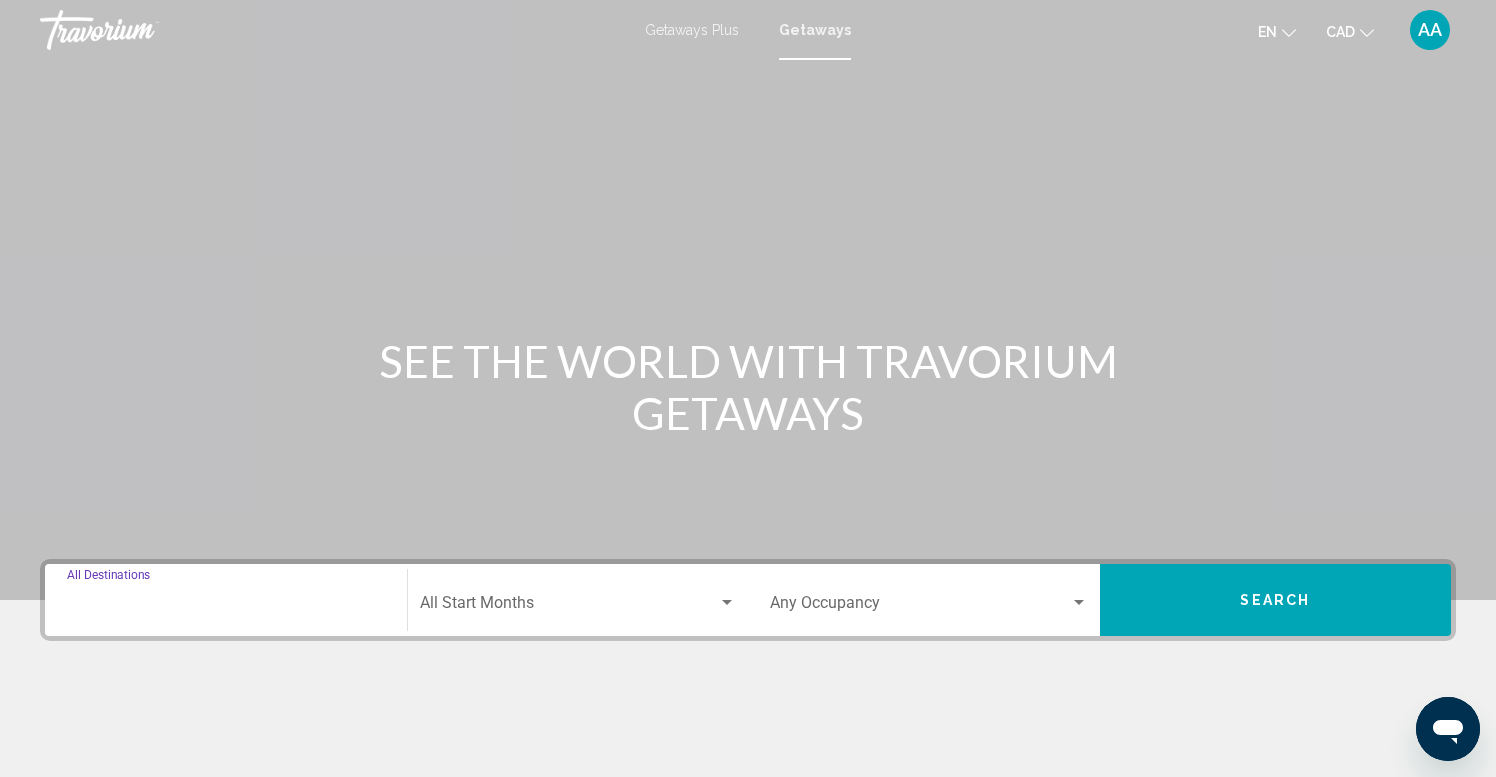 click on "Destination All Destinations" at bounding box center [226, 607] 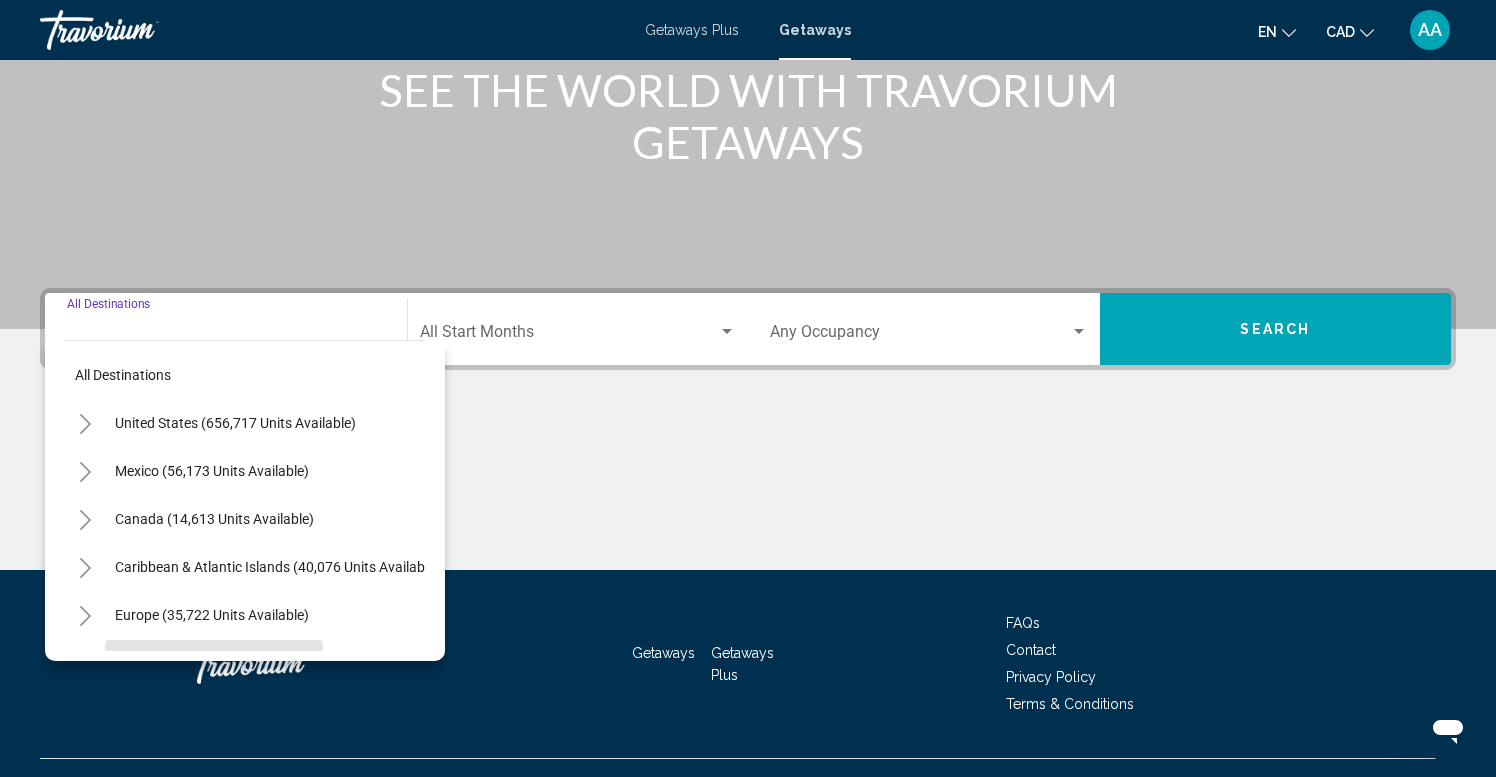 scroll, scrollTop: 309, scrollLeft: 0, axis: vertical 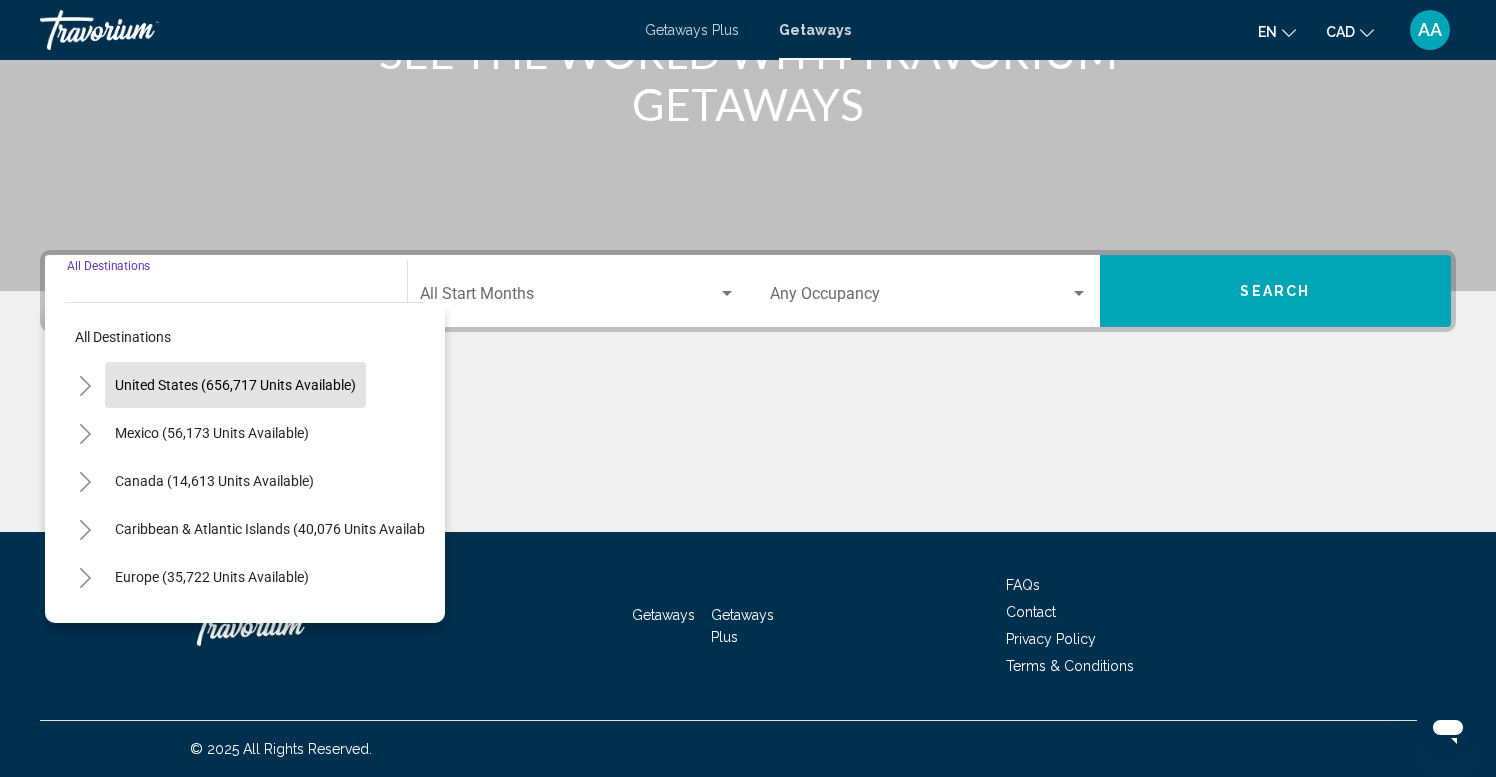 click on "United States (656,717 units available)" at bounding box center (212, 433) 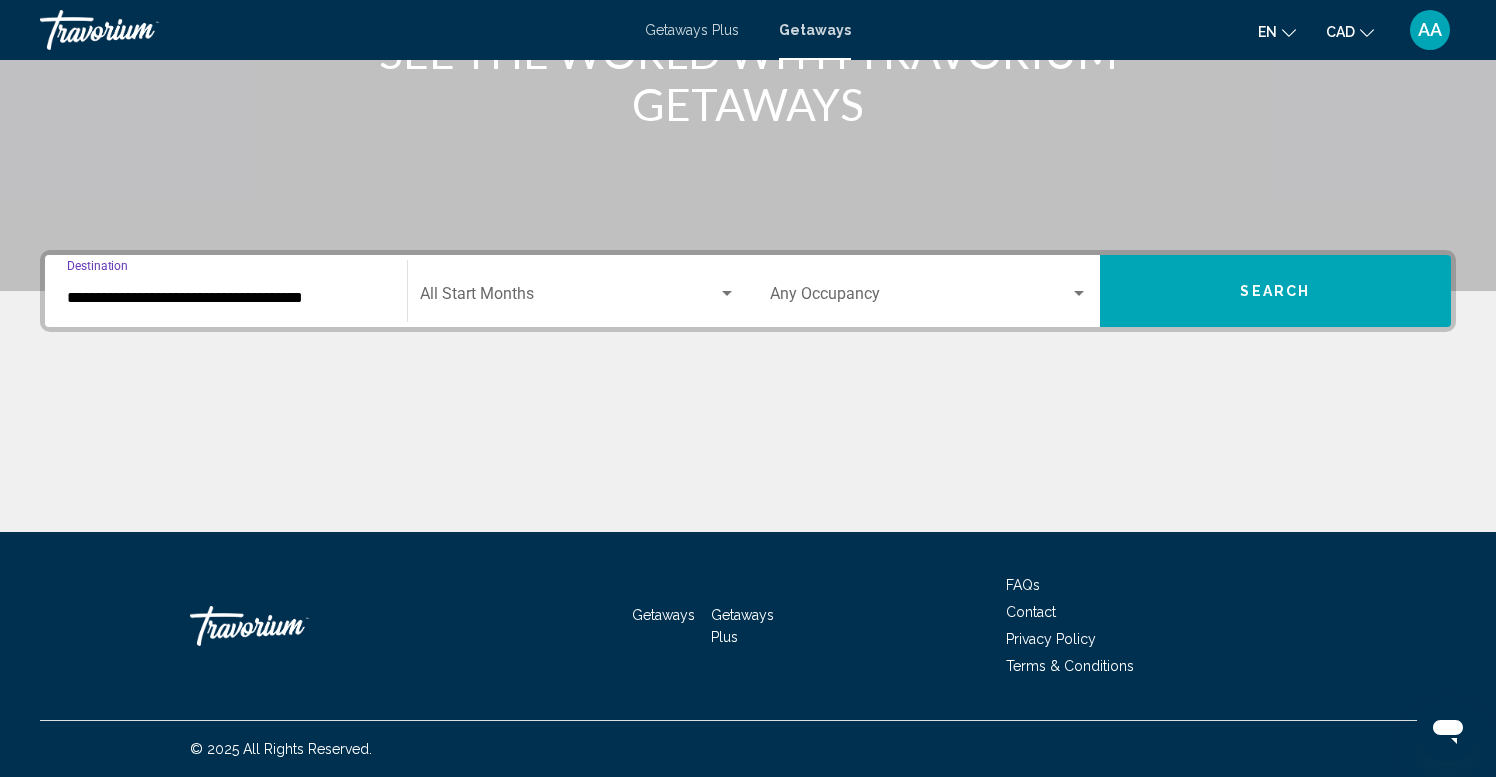 scroll, scrollTop: 0, scrollLeft: 0, axis: both 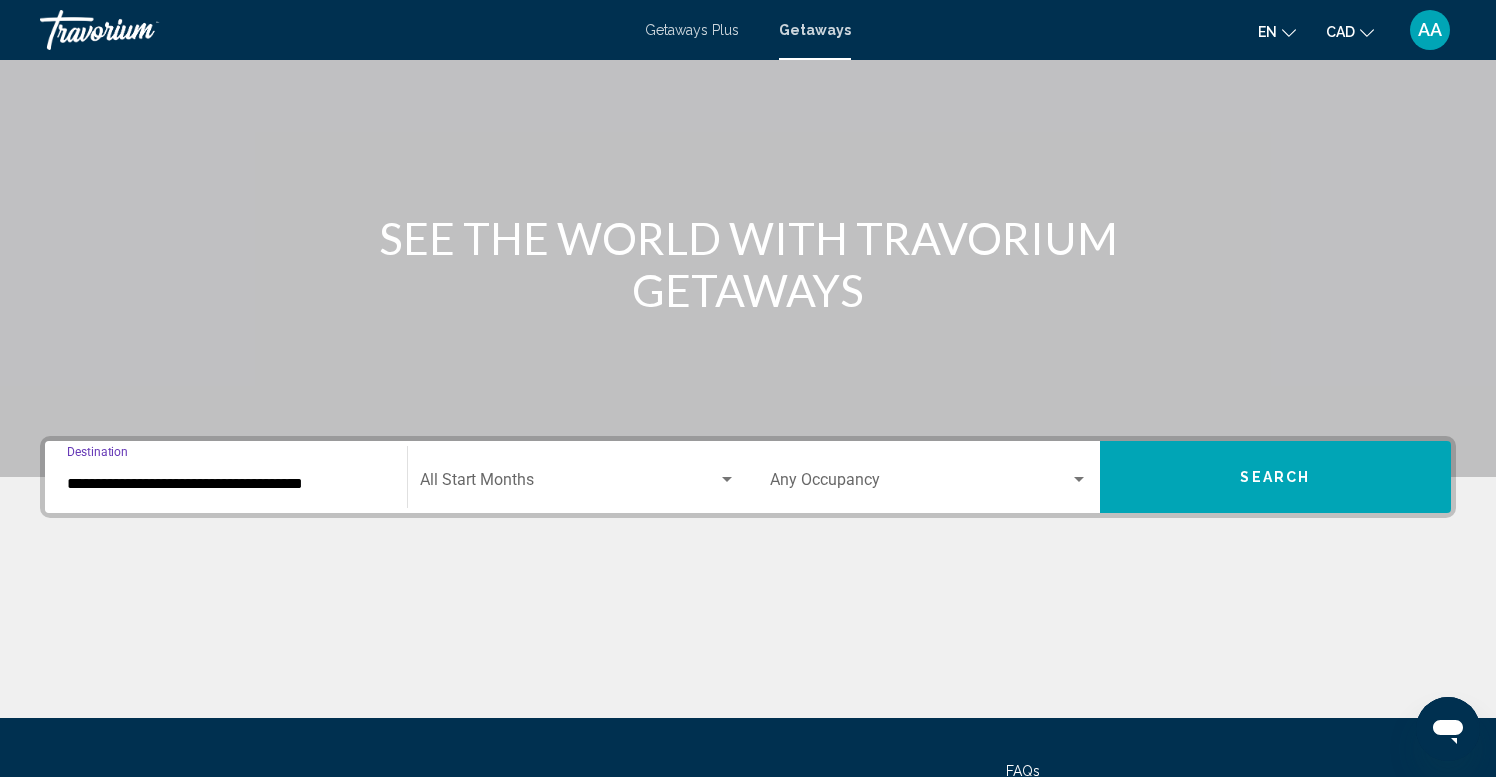 click at bounding box center (569, 484) 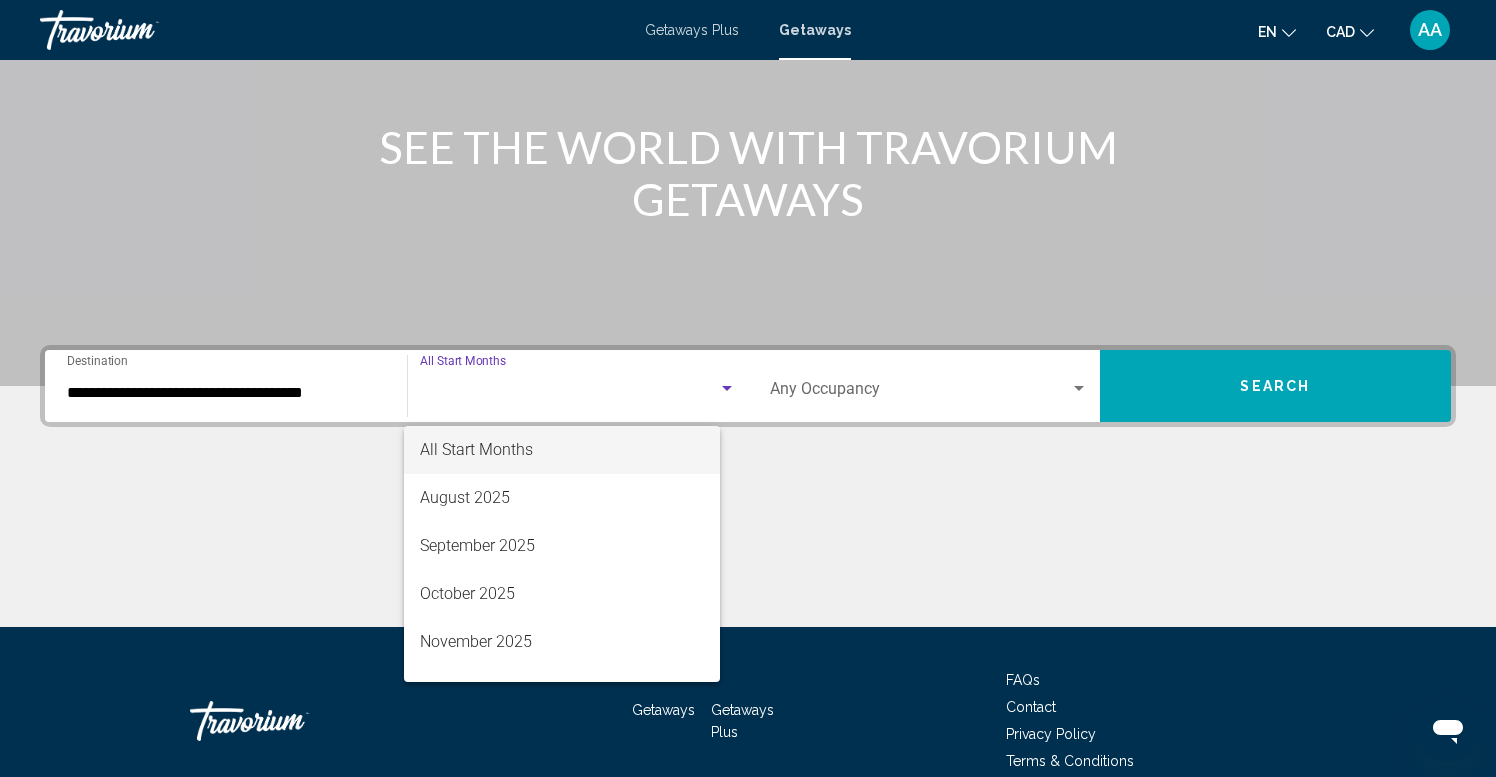 scroll, scrollTop: 309, scrollLeft: 0, axis: vertical 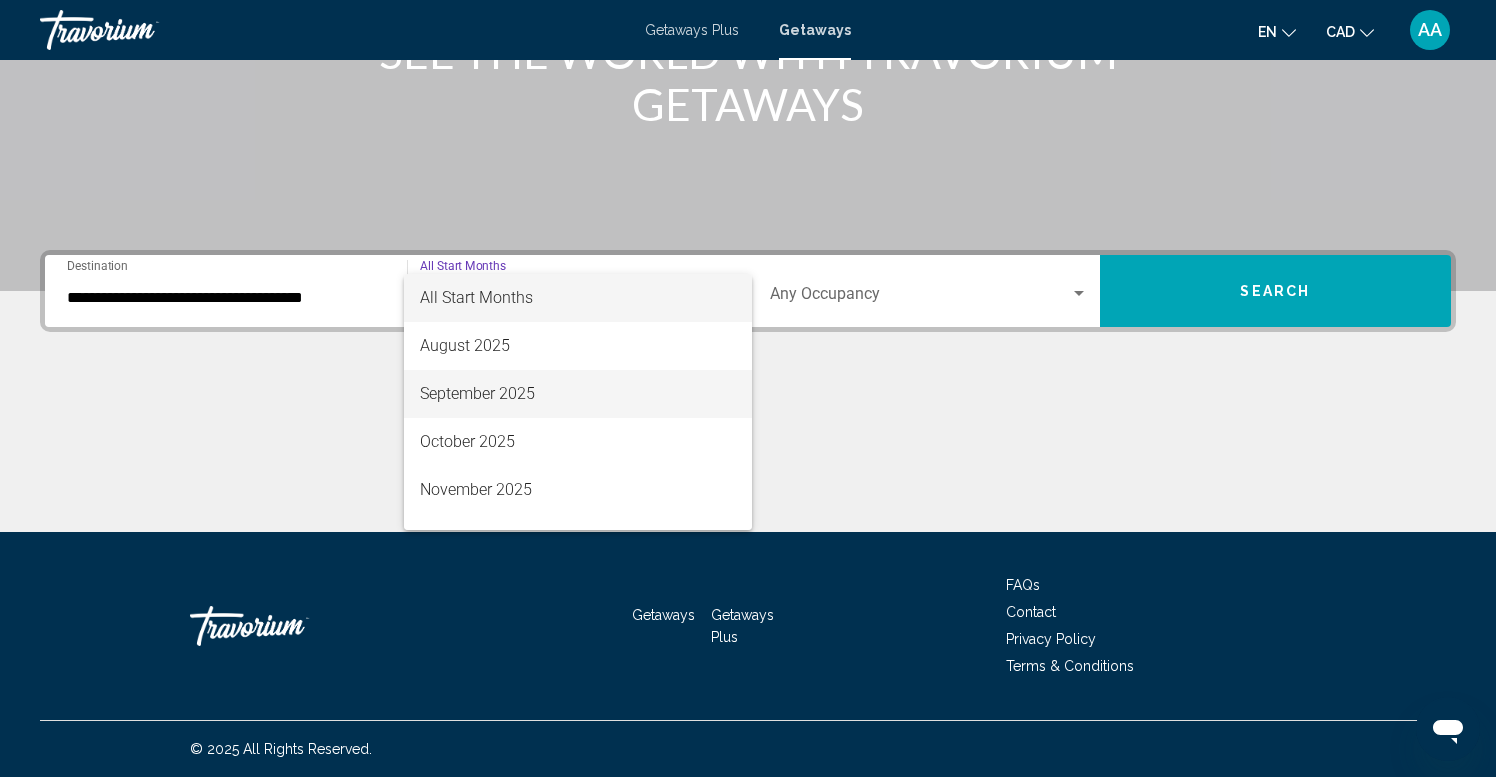 click on "September 2025" at bounding box center (578, 394) 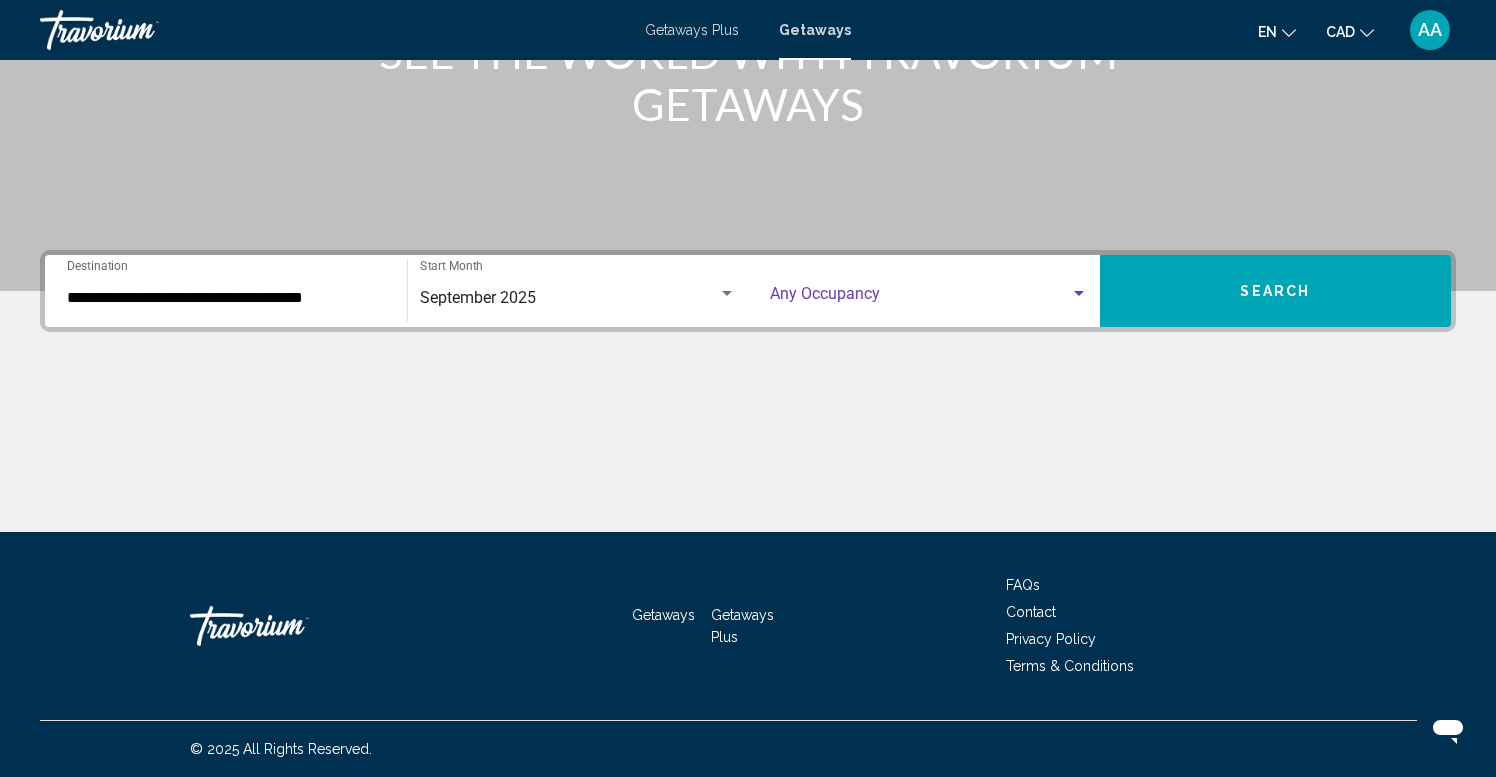 click at bounding box center (920, 298) 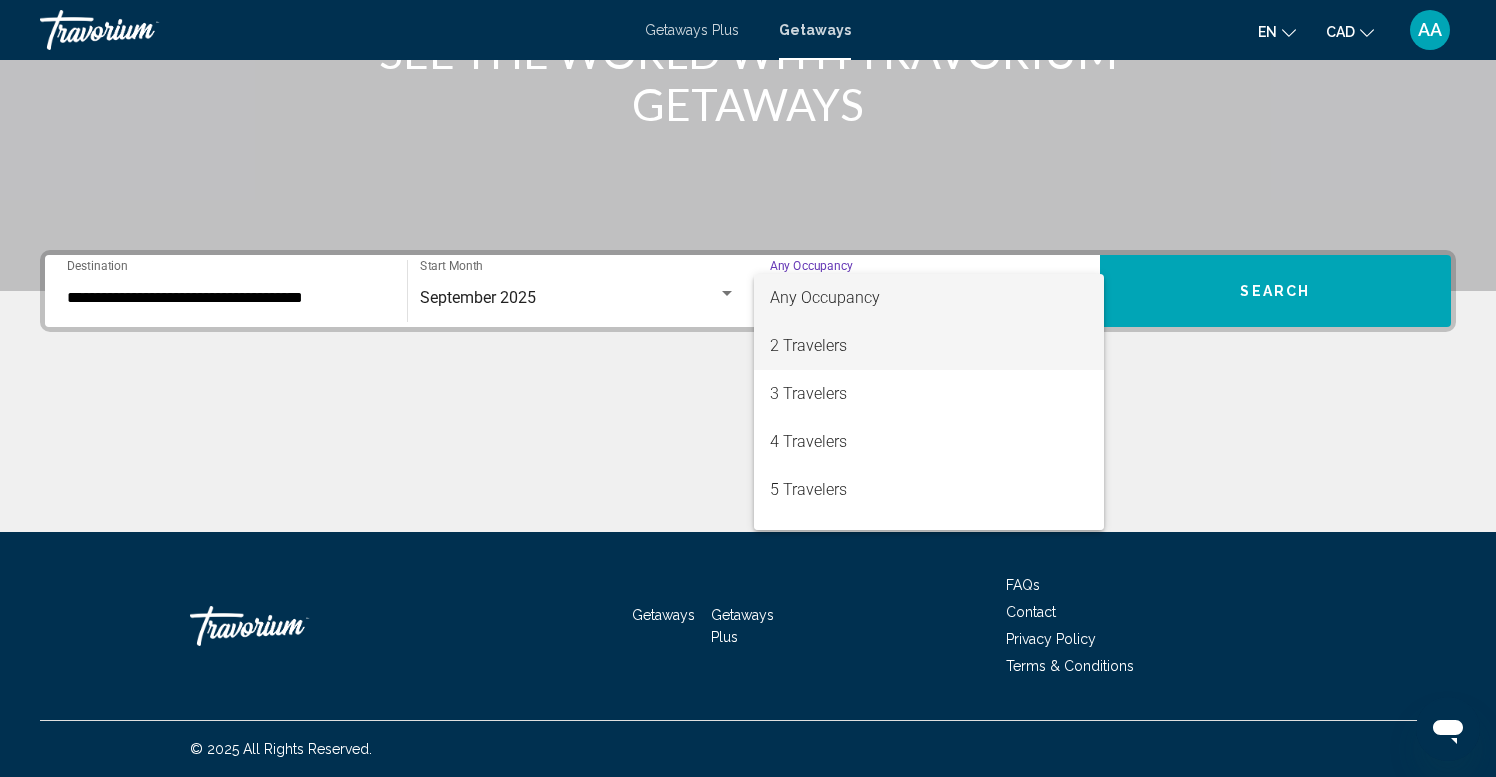 click on "2 Travelers" at bounding box center [929, 346] 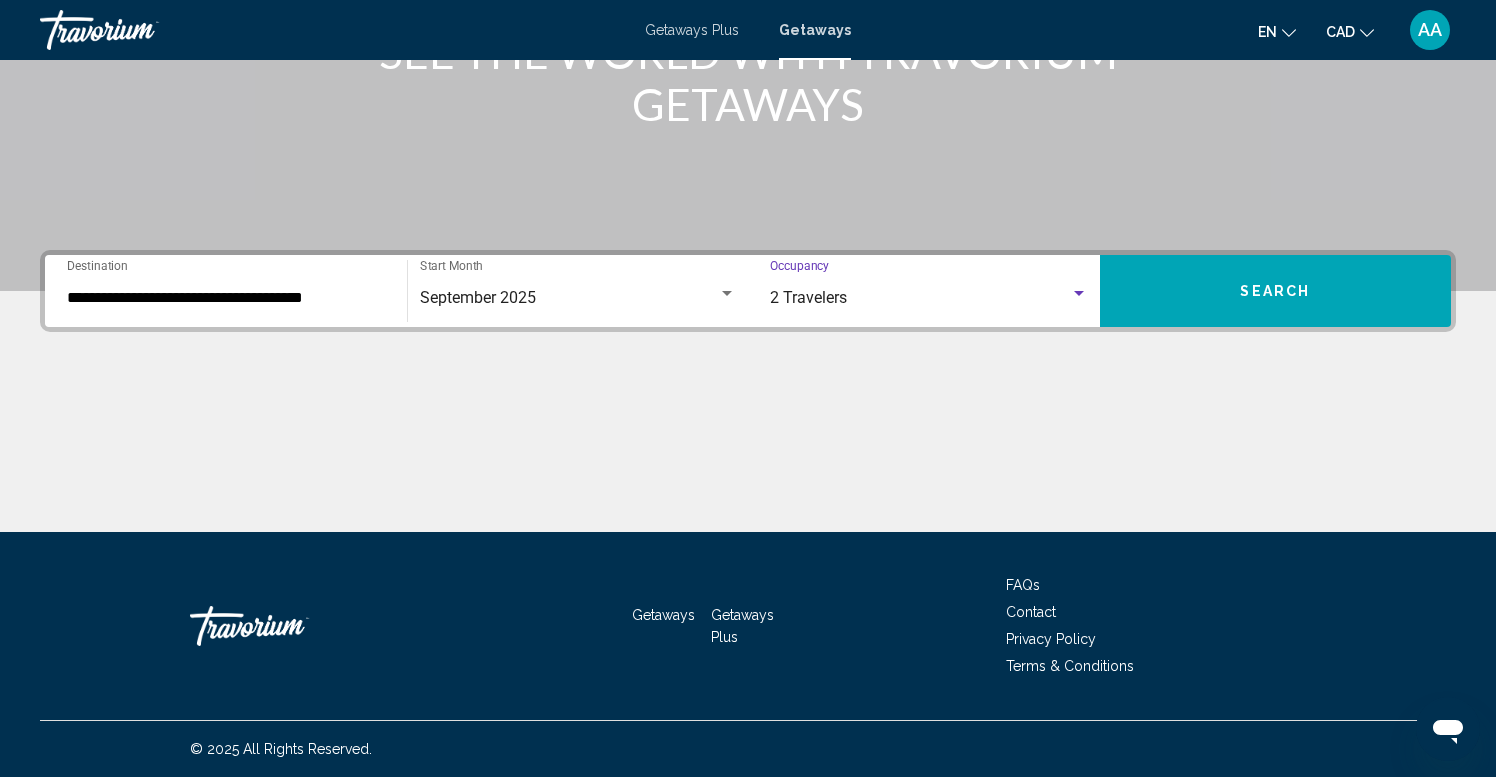 click on "Search" at bounding box center [1275, 292] 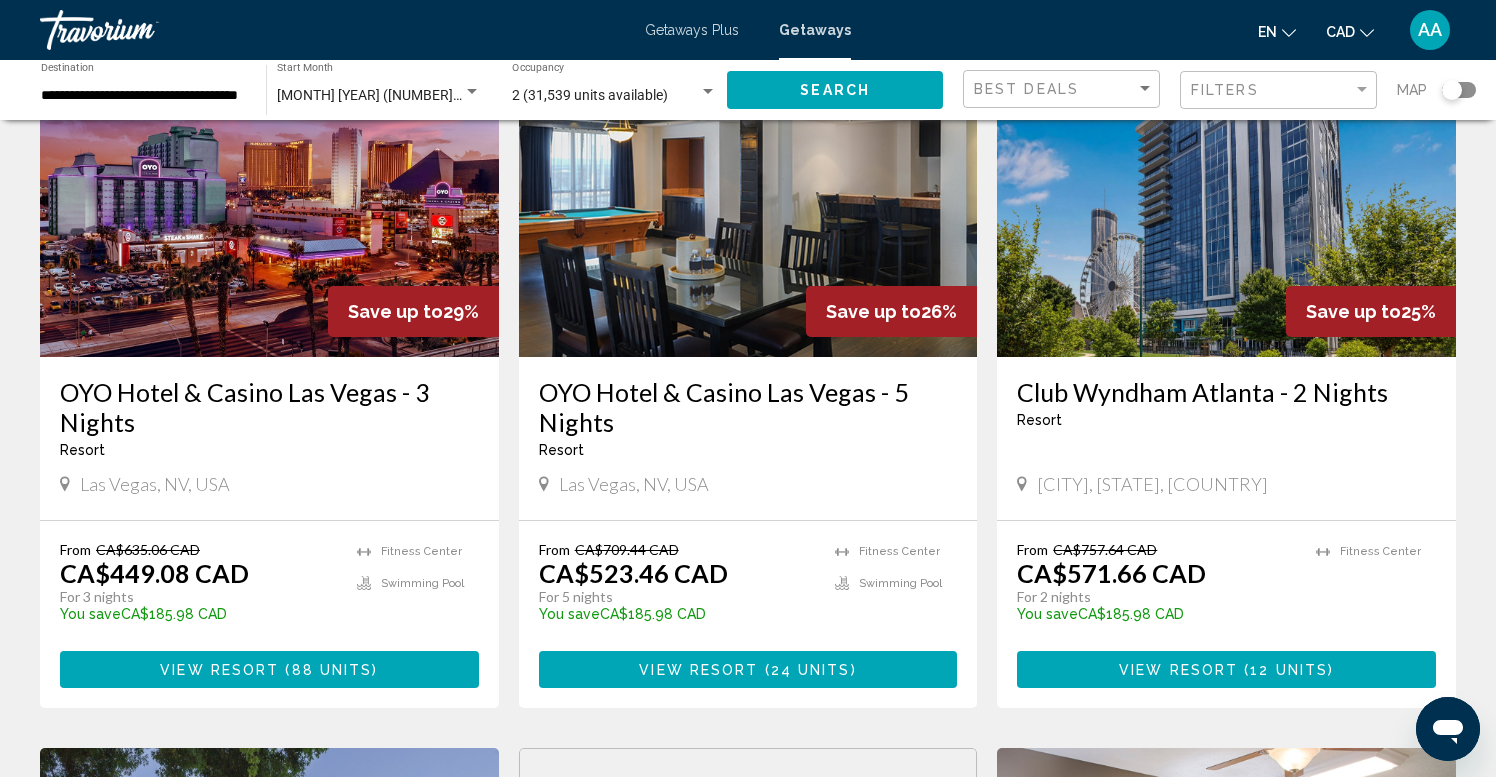 scroll, scrollTop: 183, scrollLeft: 0, axis: vertical 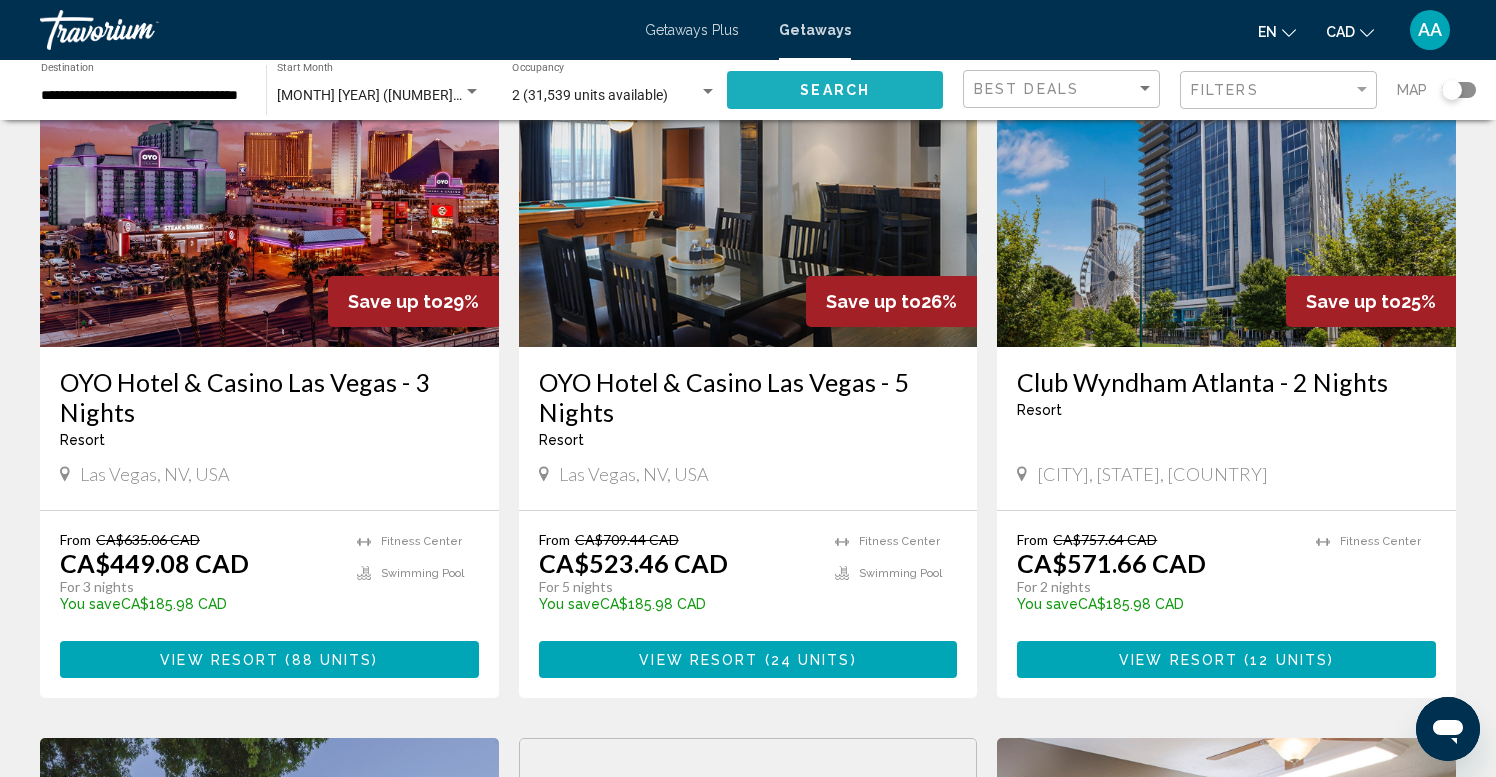 click on "Search" 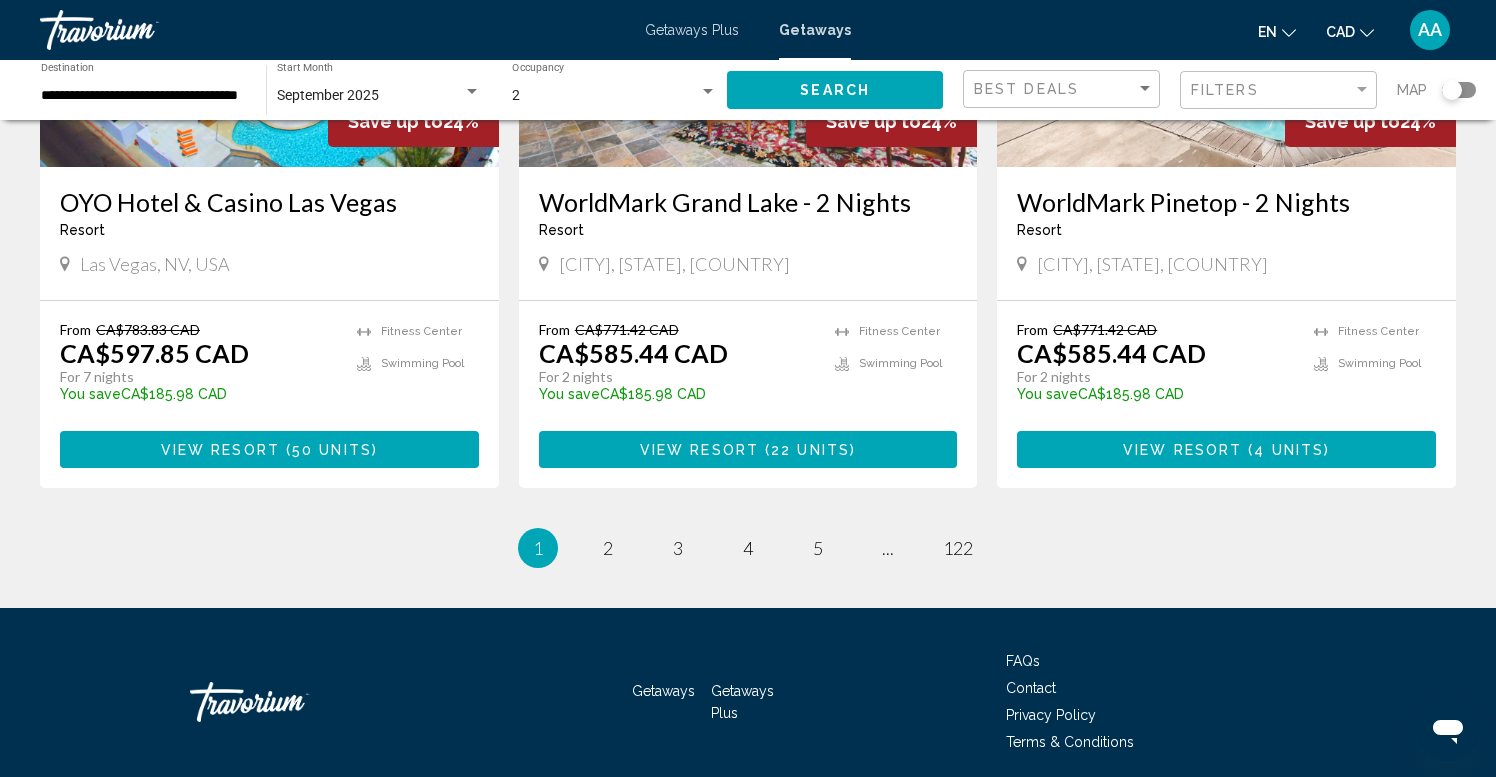 scroll, scrollTop: 2573, scrollLeft: 0, axis: vertical 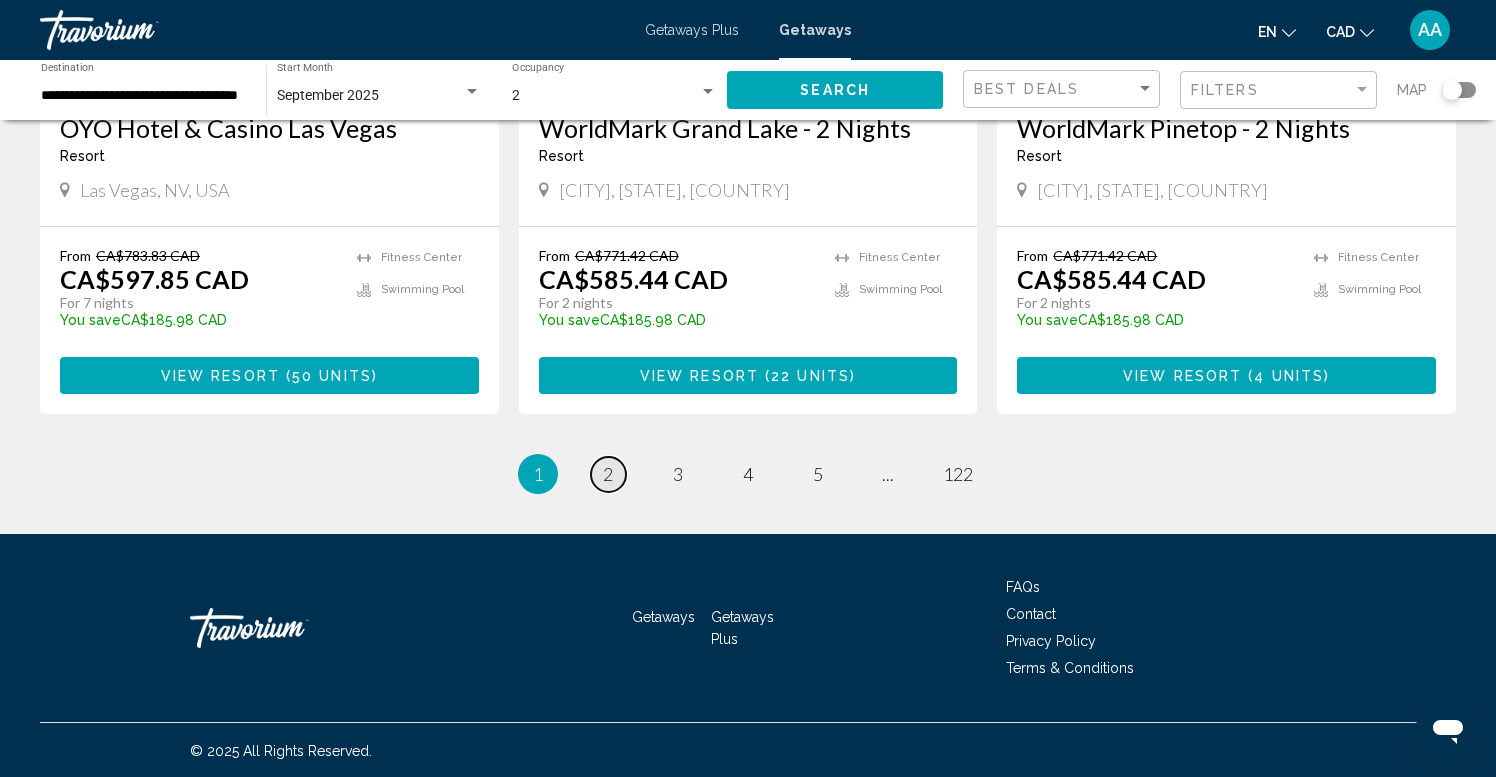 click on "2" at bounding box center [608, 474] 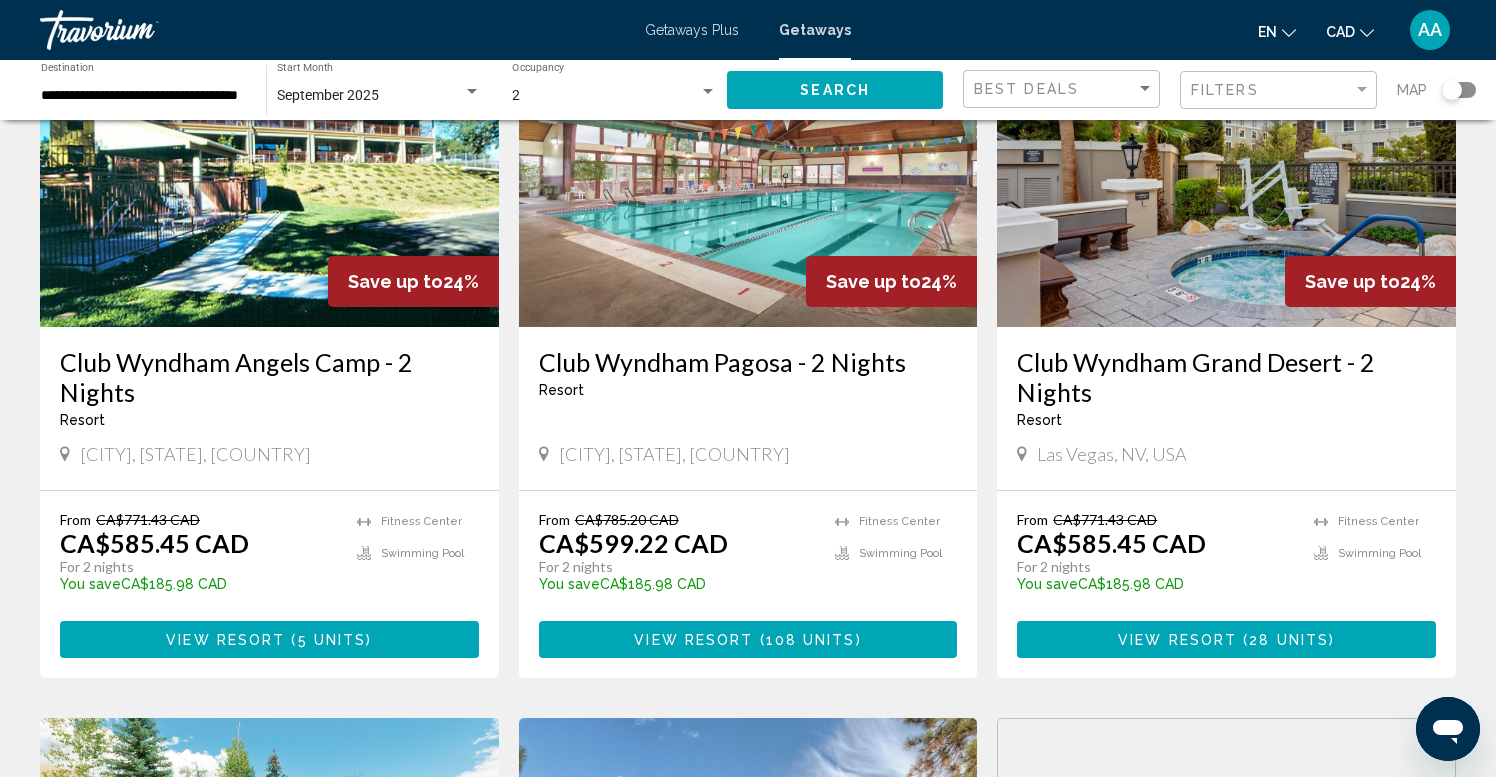 scroll, scrollTop: 0, scrollLeft: 0, axis: both 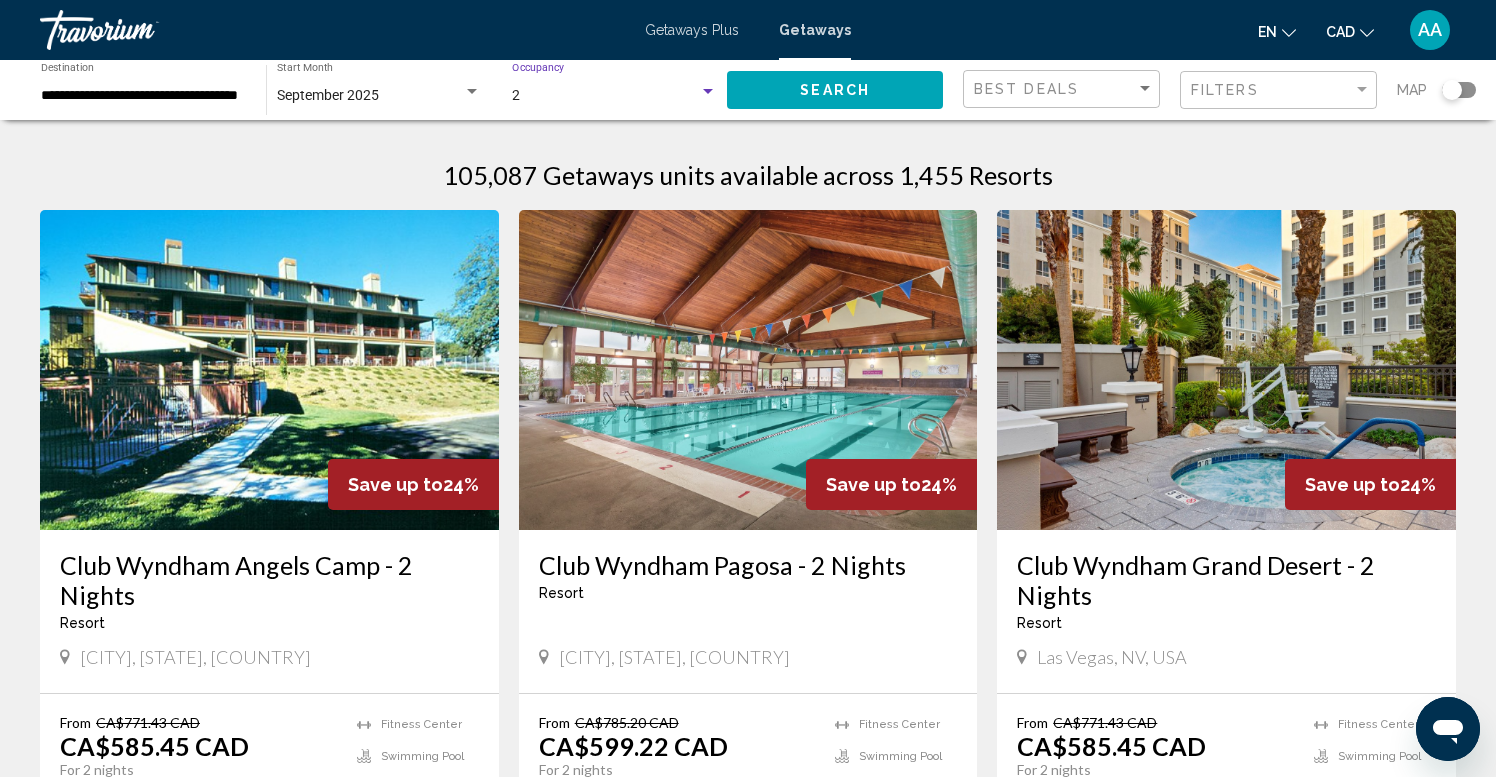 click on "2" at bounding box center [516, 95] 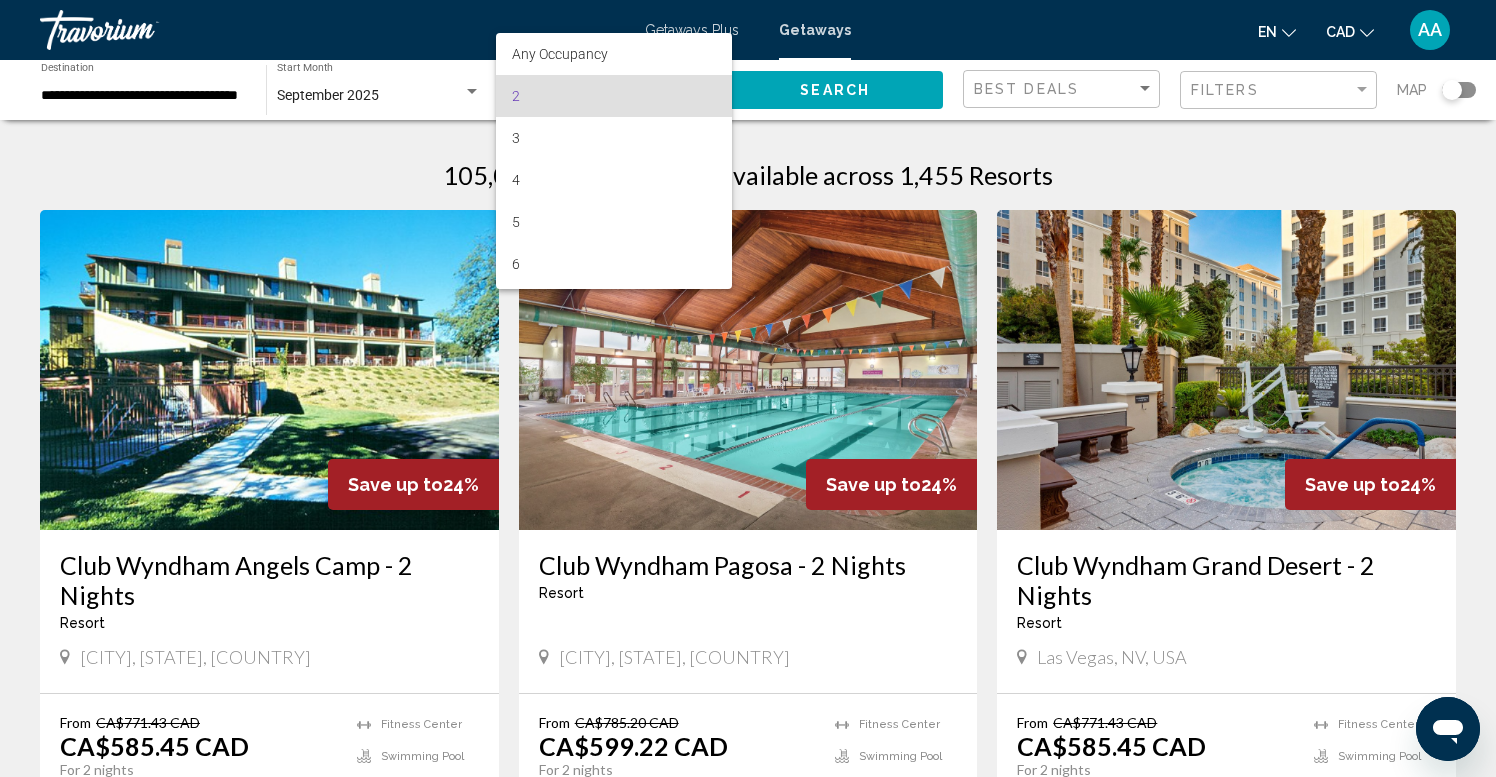 click at bounding box center (748, 388) 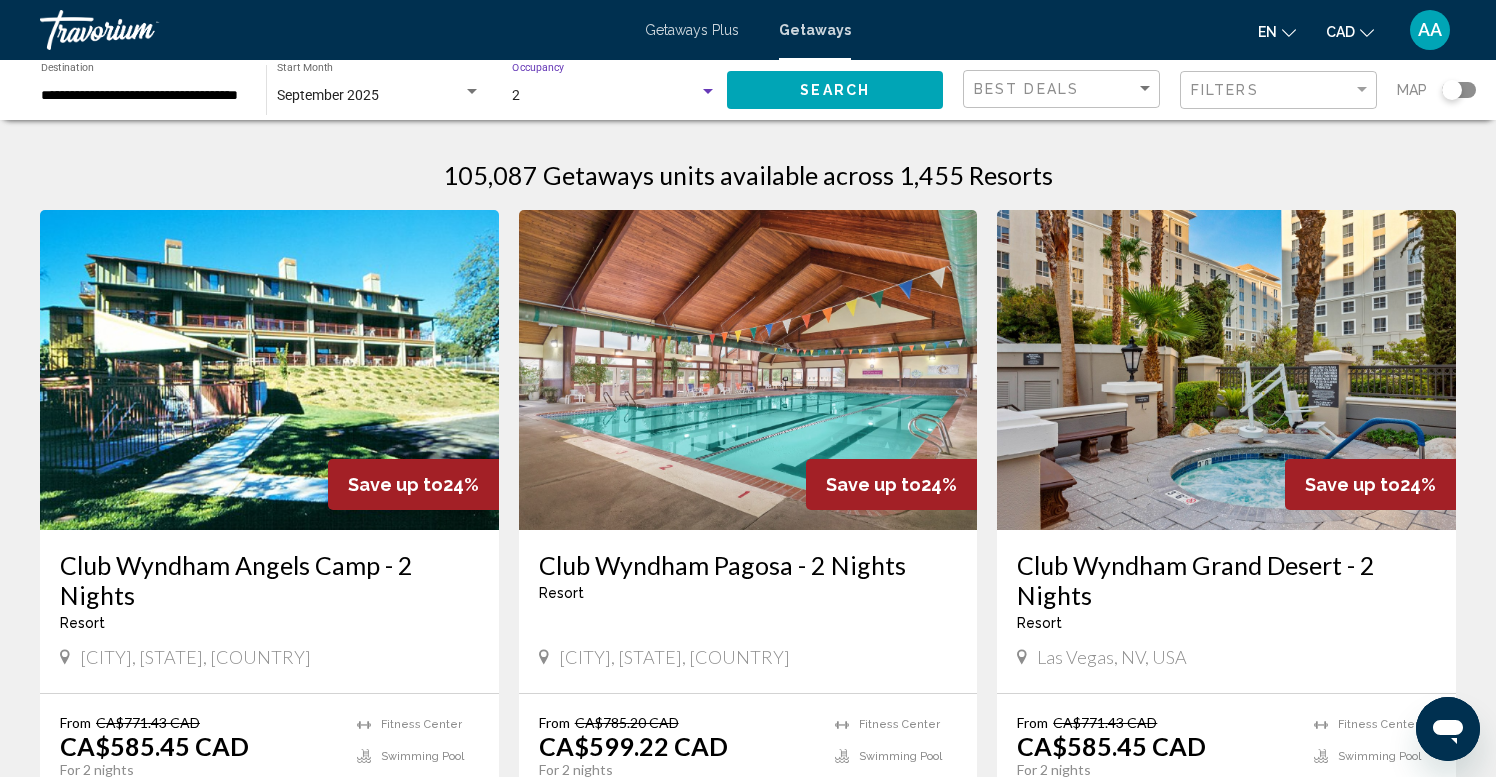 click on "2" at bounding box center [605, 96] 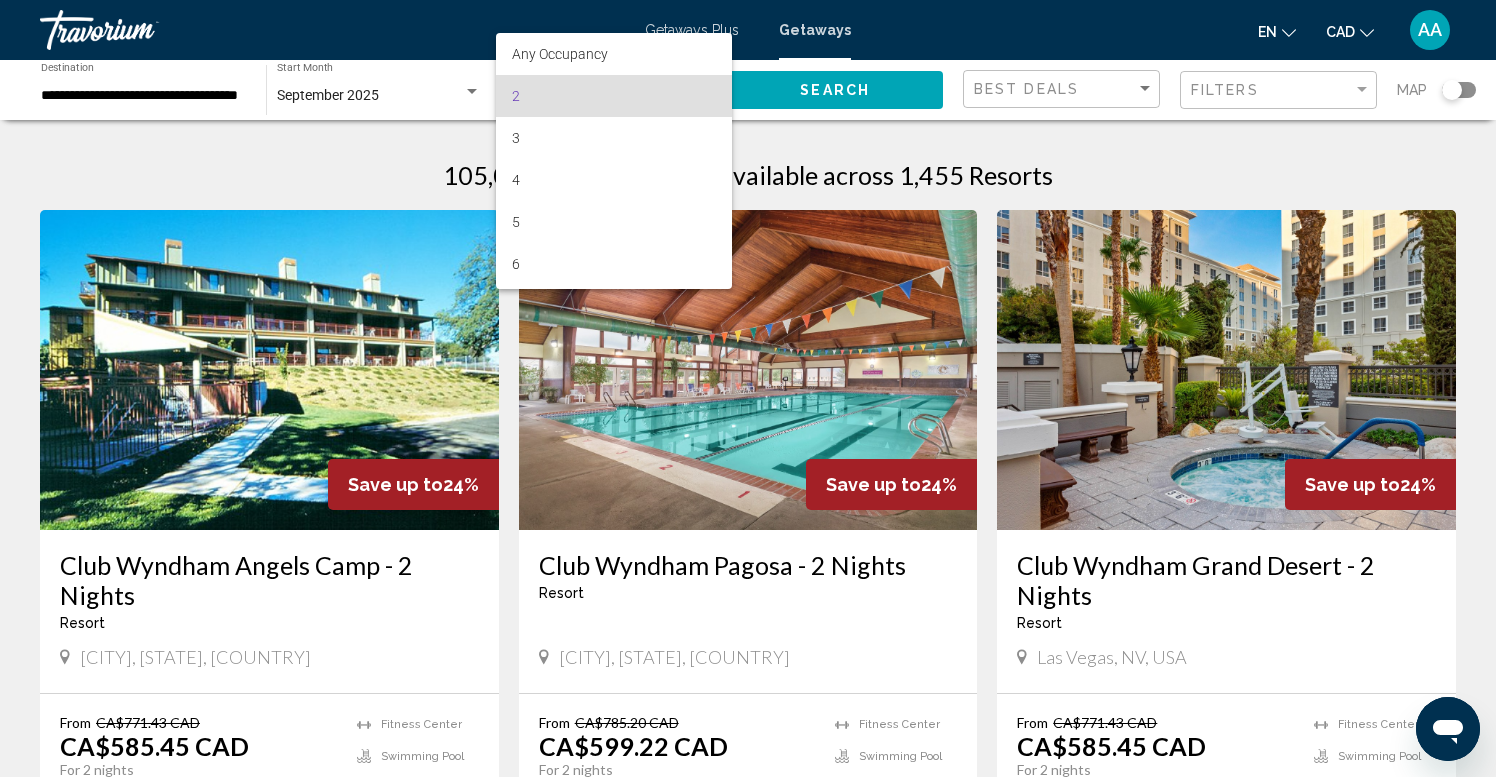 click at bounding box center [748, 388] 